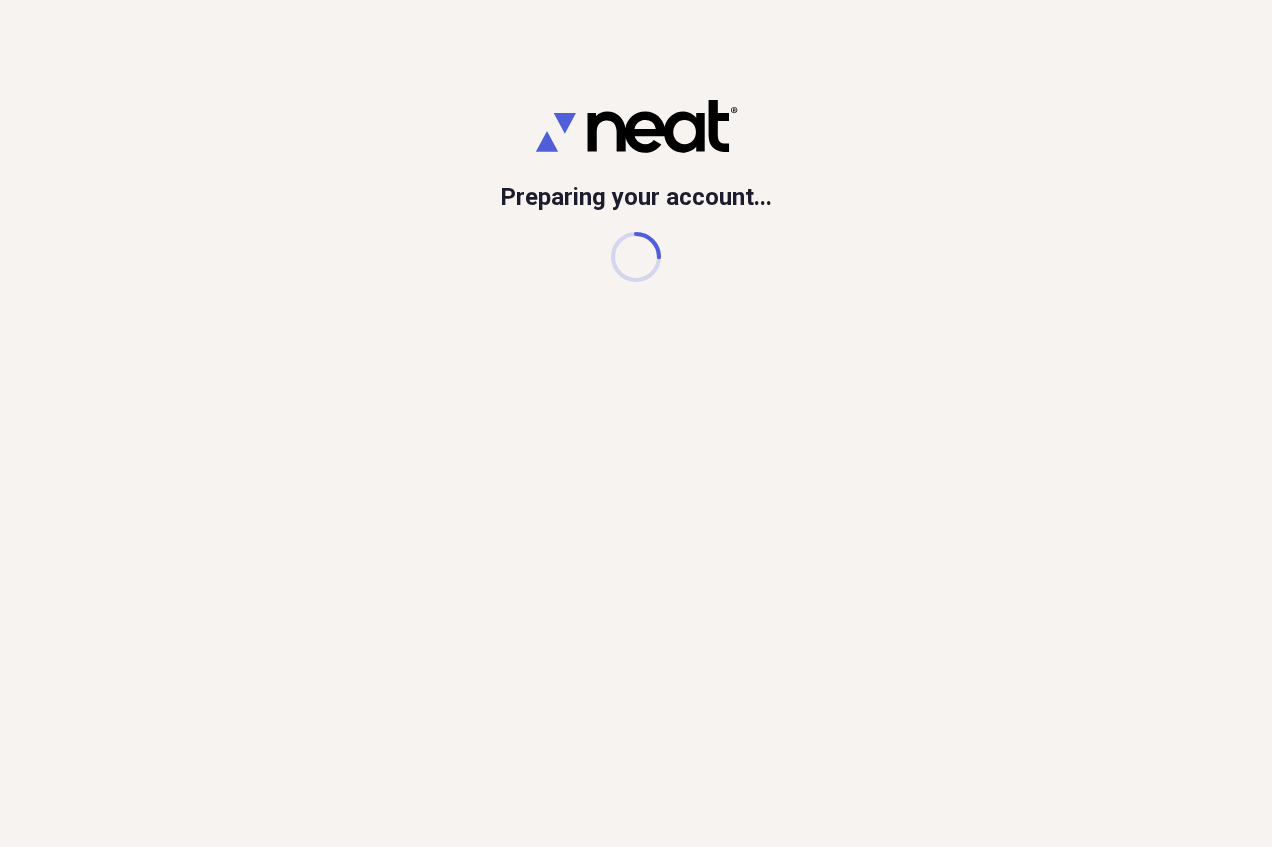 scroll, scrollTop: 0, scrollLeft: 0, axis: both 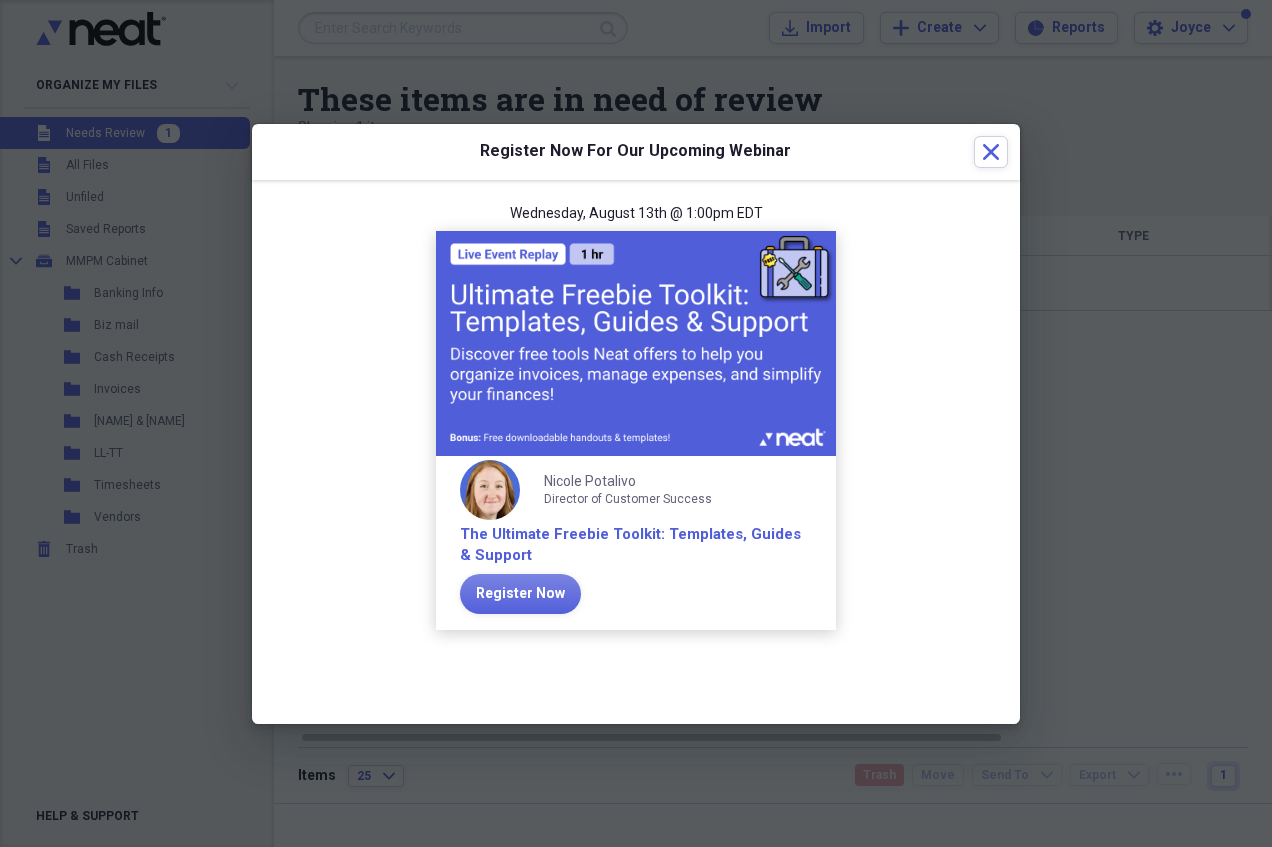 click on "Register Now For Our Upcoming Webinar Close" at bounding box center [636, 152] 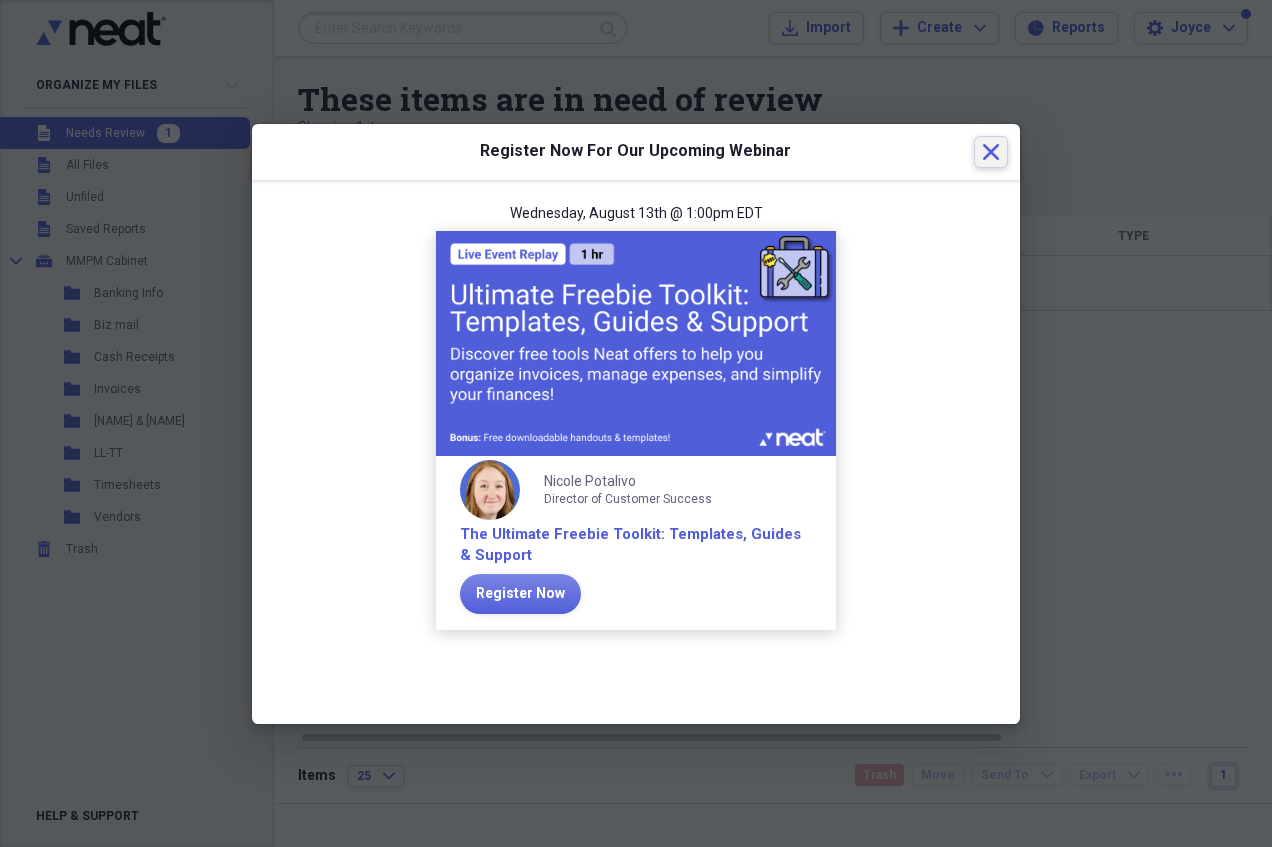 click on "Close" 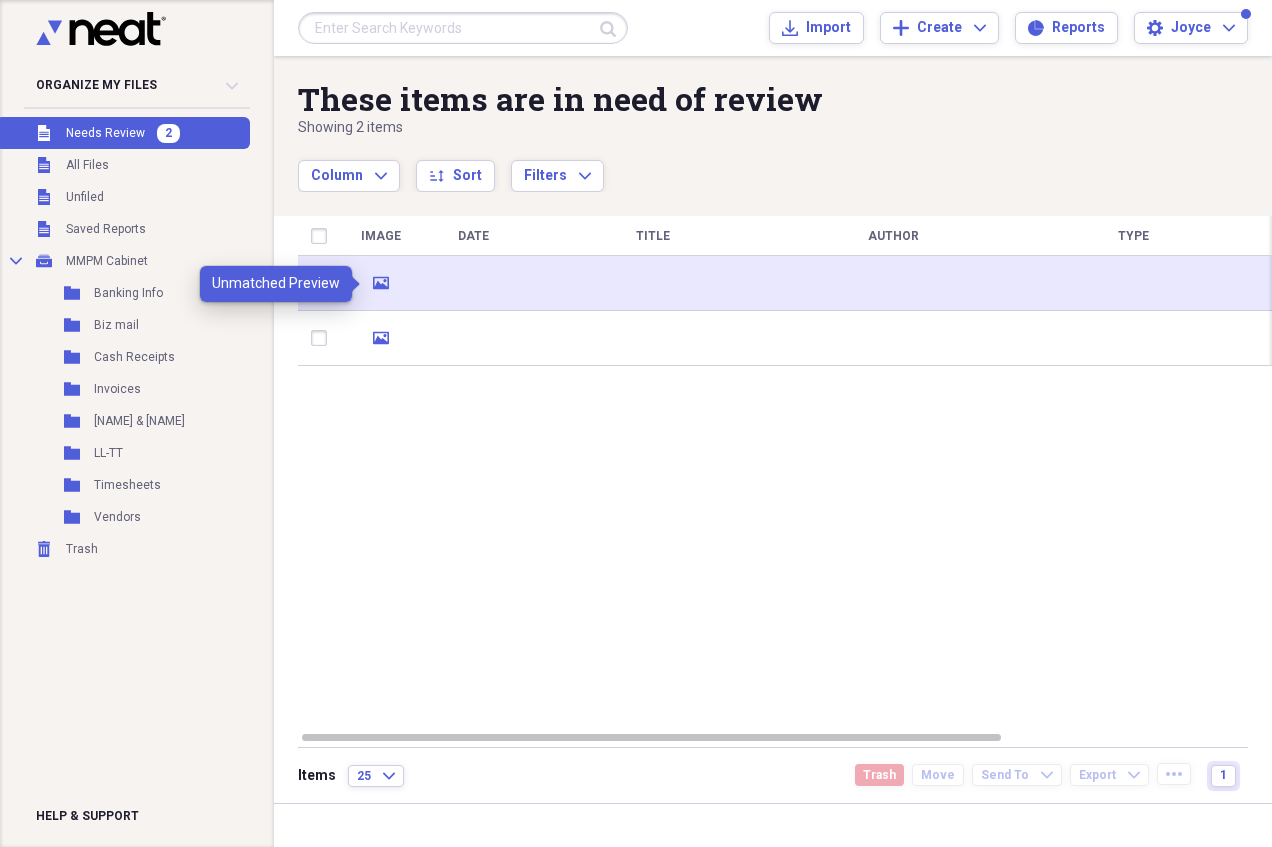 click on "media" 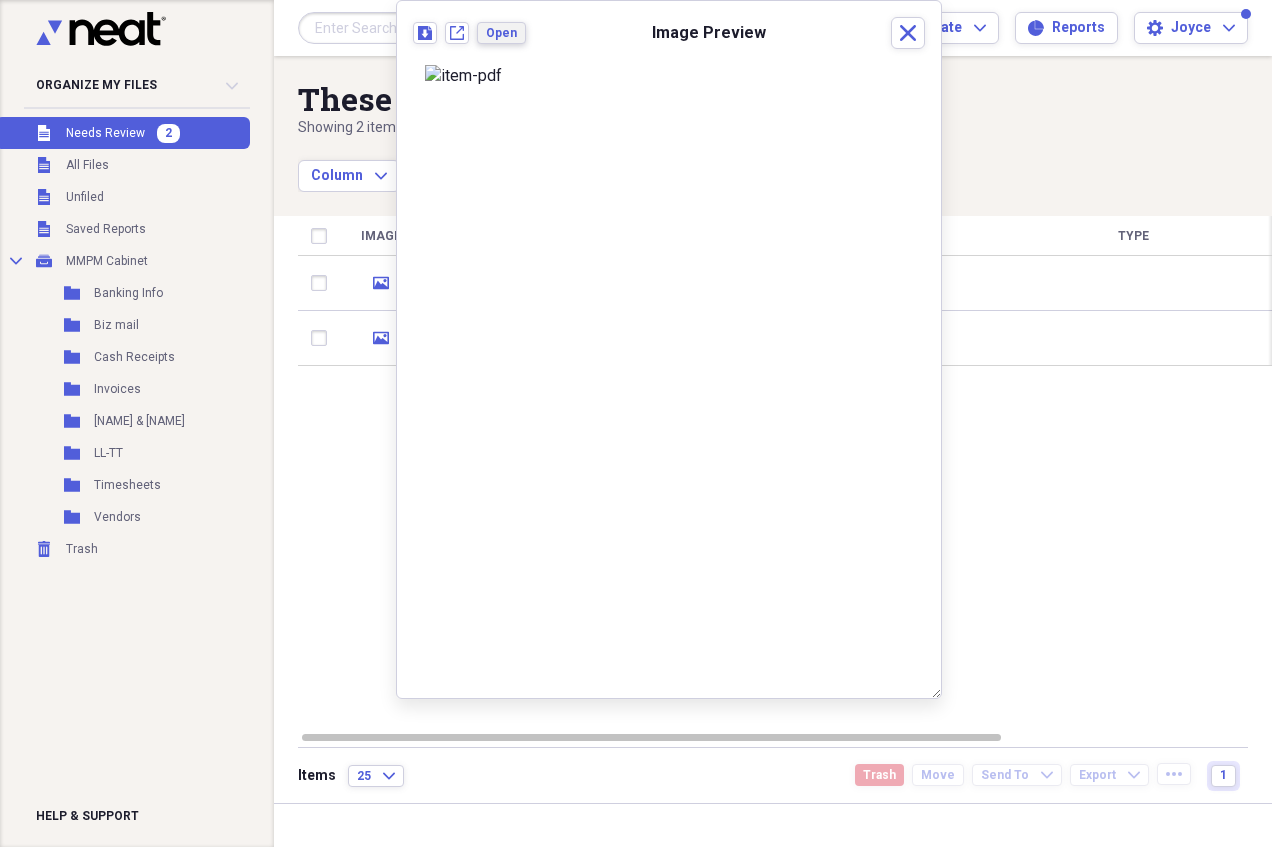 click on "Open" at bounding box center (501, 33) 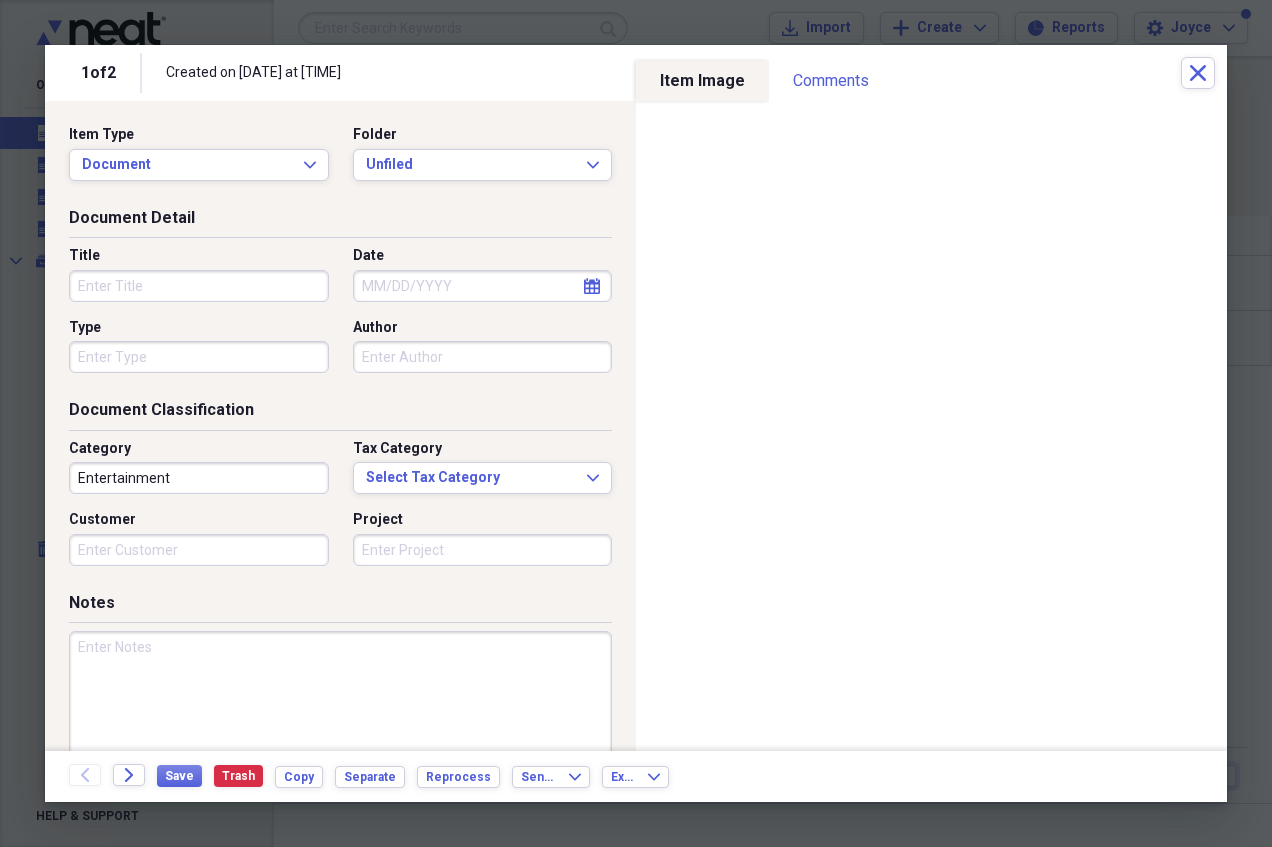 click on "Title" at bounding box center (199, 286) 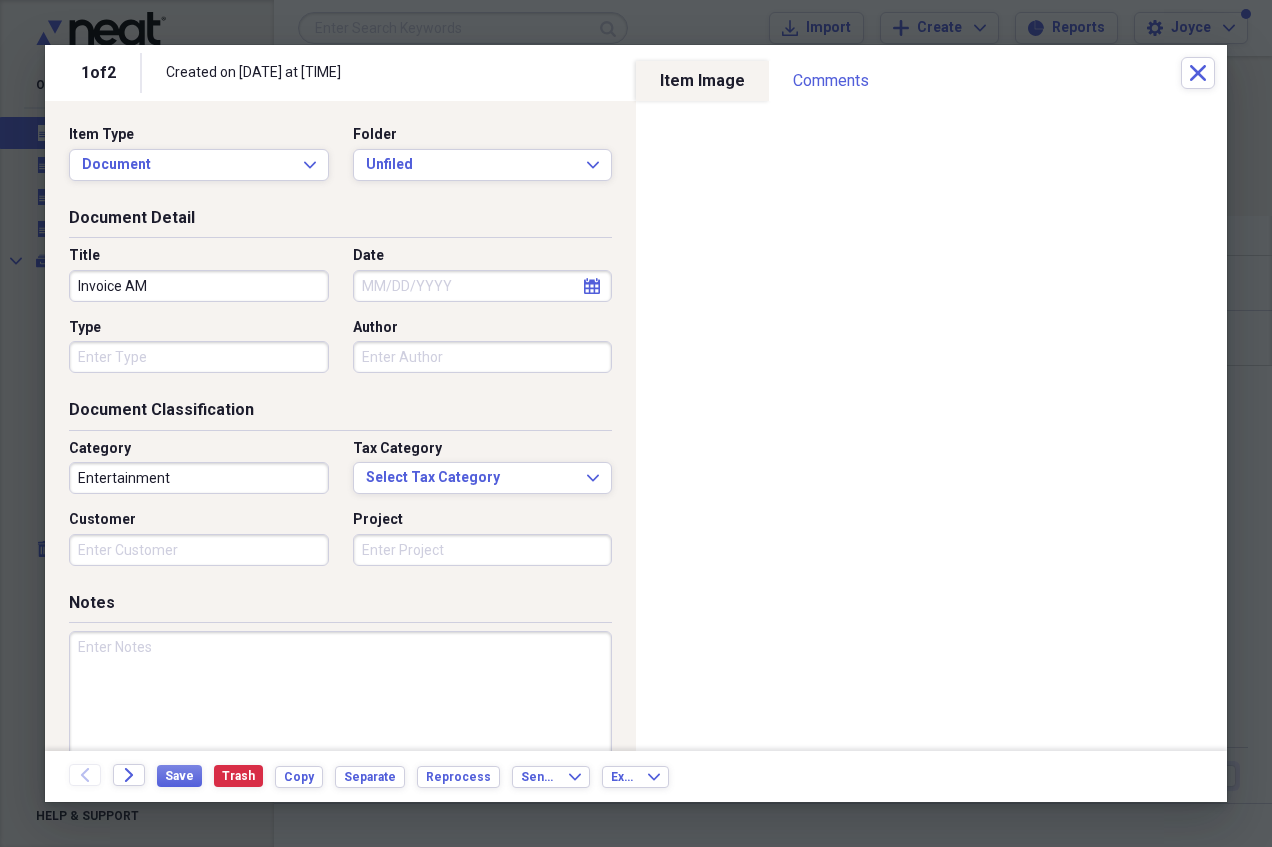 type on "Invoice AM" 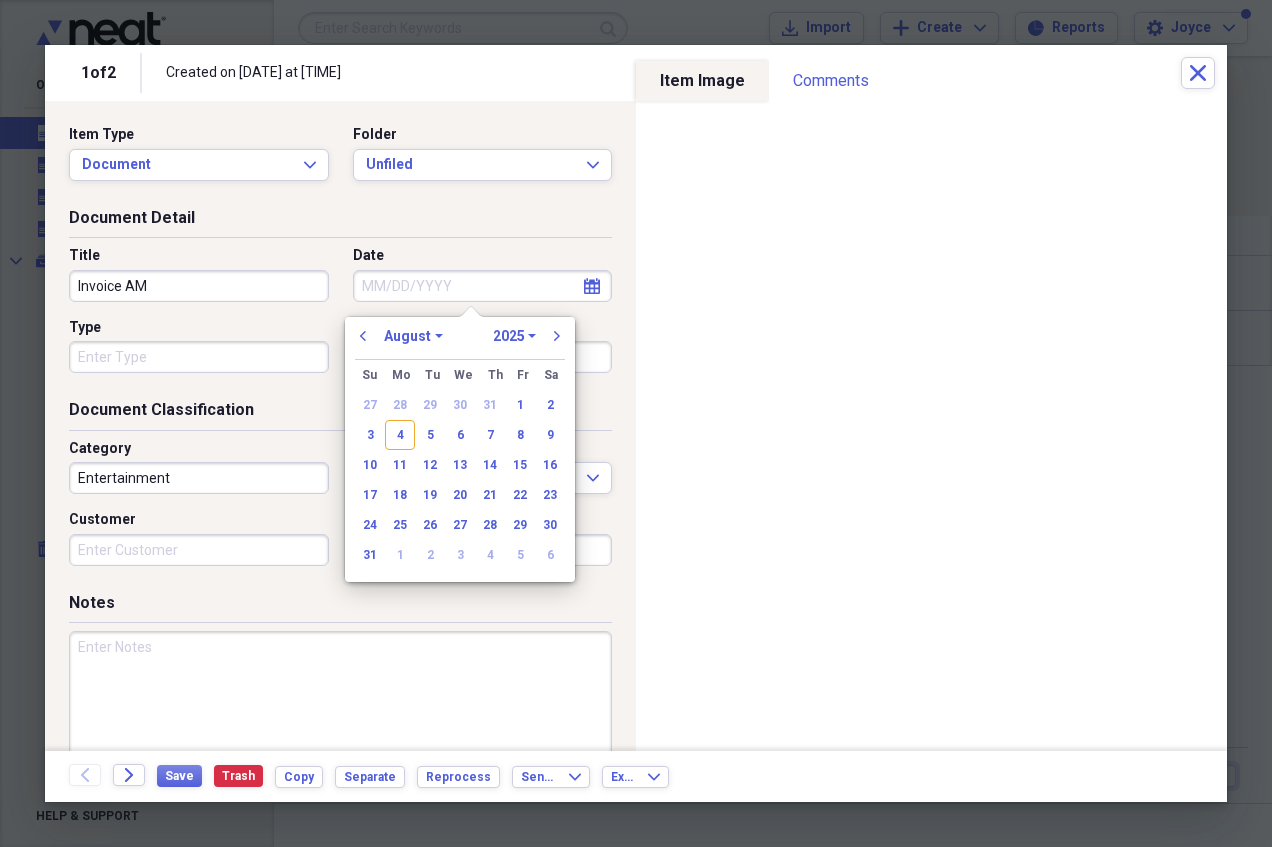 click on "Invoice AM" at bounding box center (199, 286) 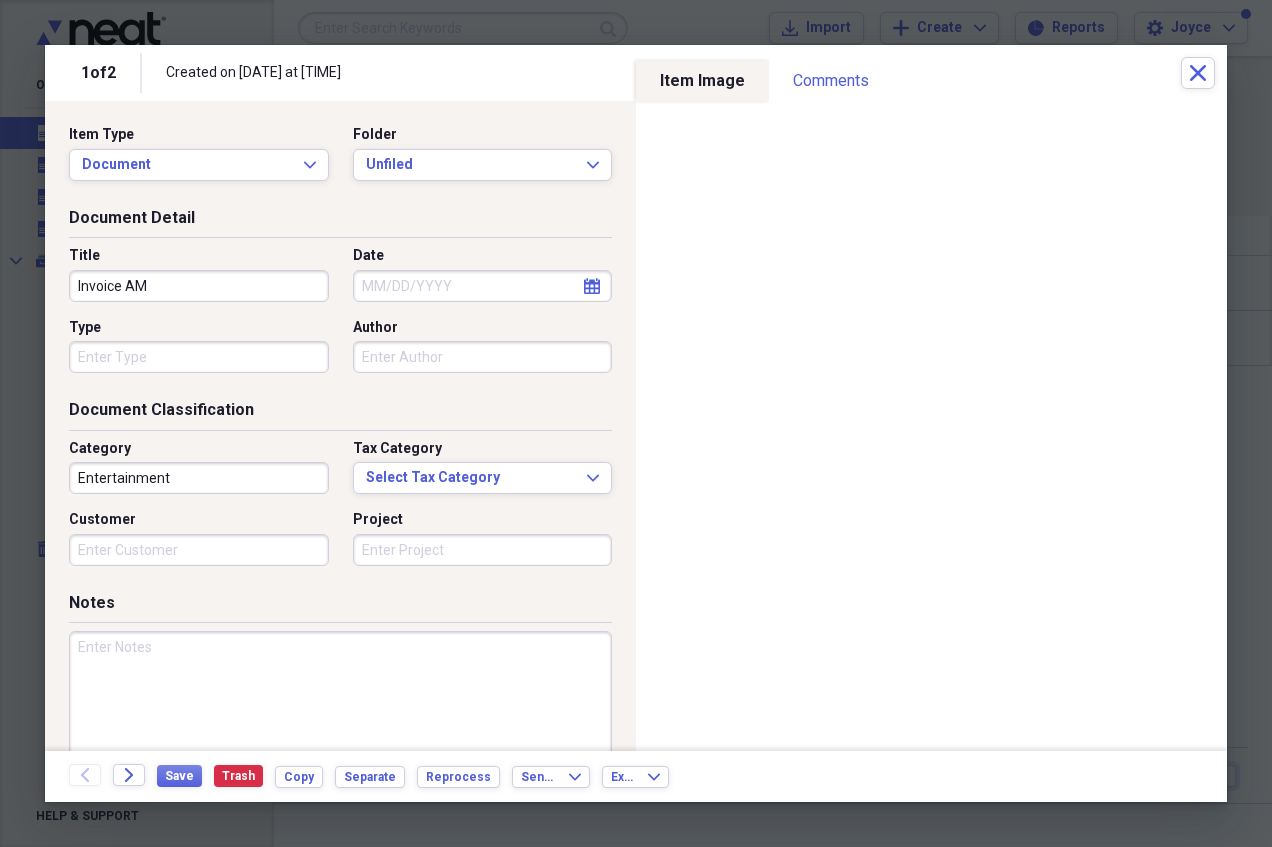 click on "Invoice AM" at bounding box center (199, 286) 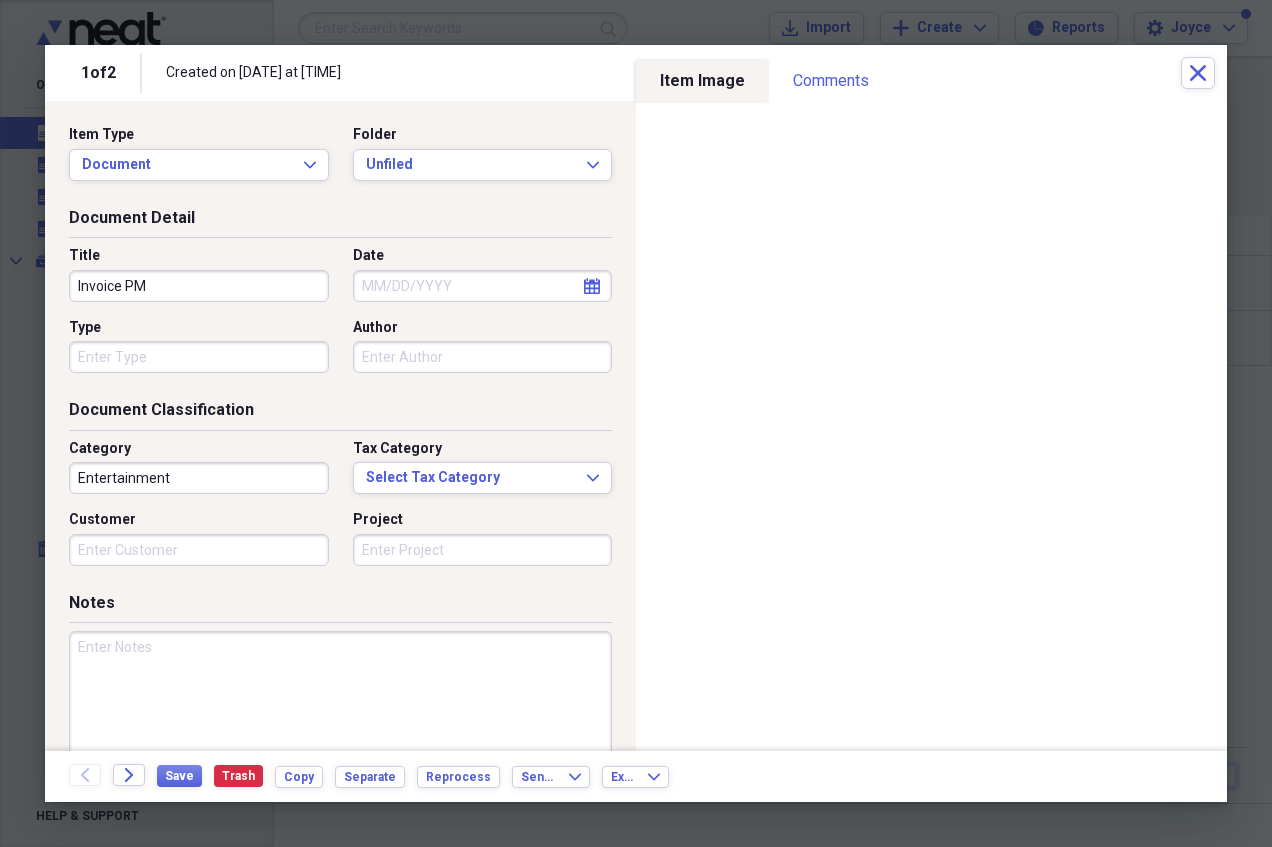 type on "Invoice PM" 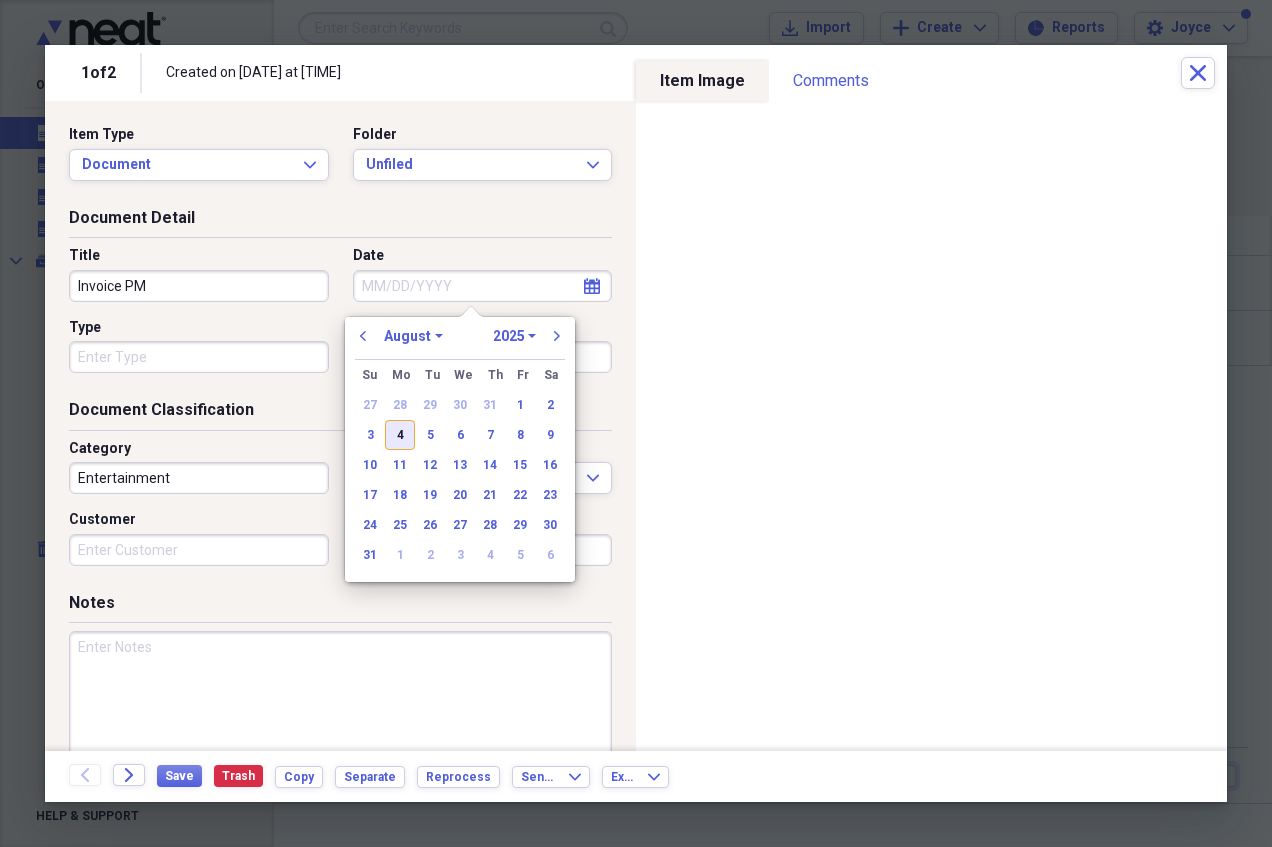 click on "4" at bounding box center [400, 435] 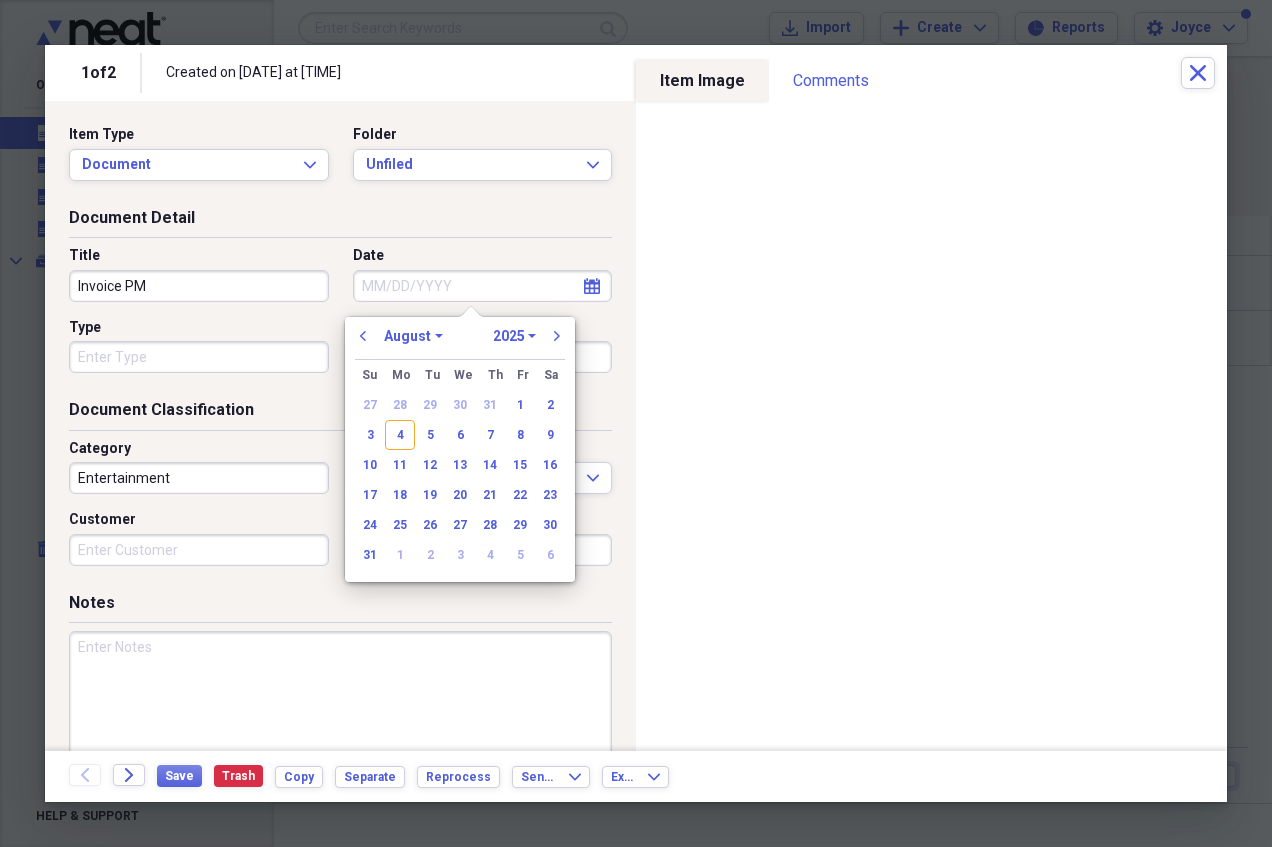 type on "08/04/2025" 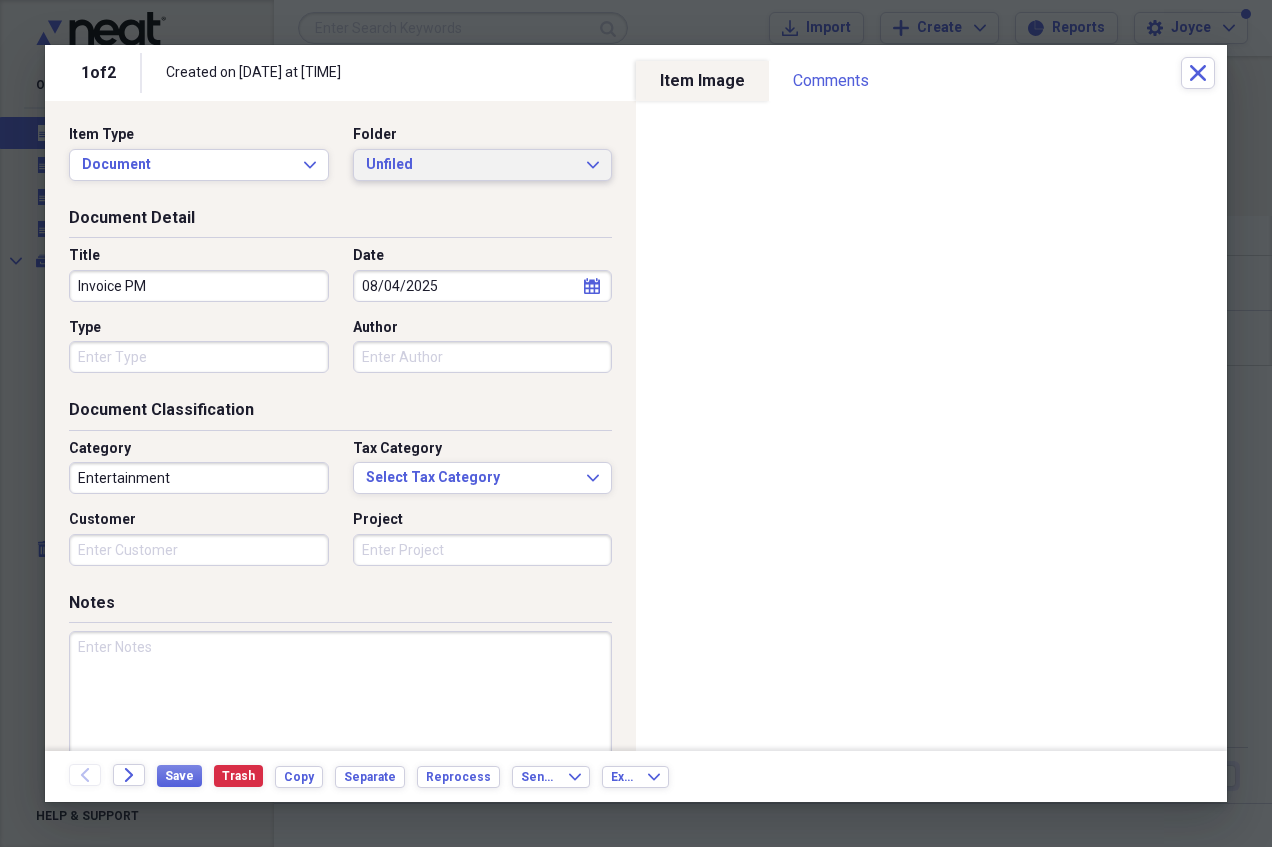 click on "Unfiled Expand" at bounding box center (483, 165) 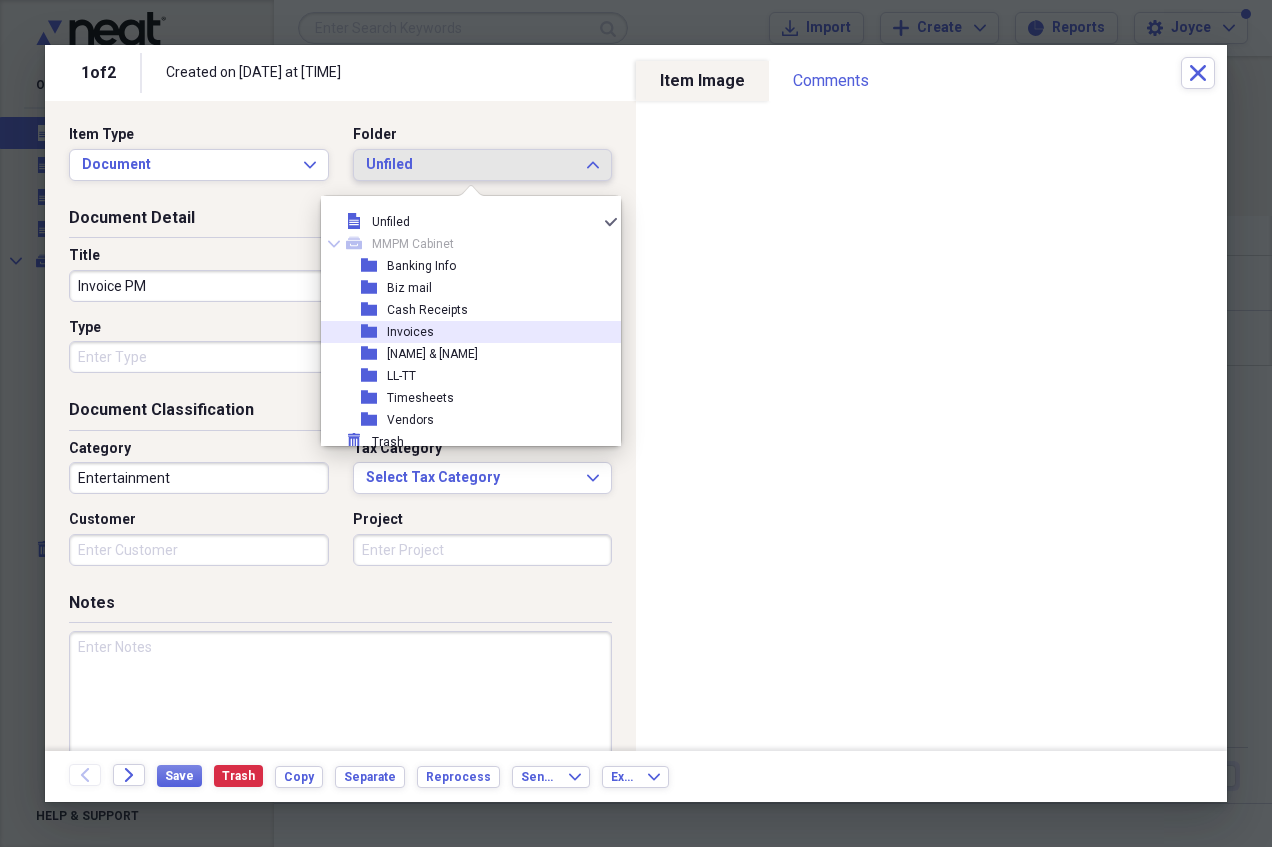 click on "folder Invoices" at bounding box center (463, 332) 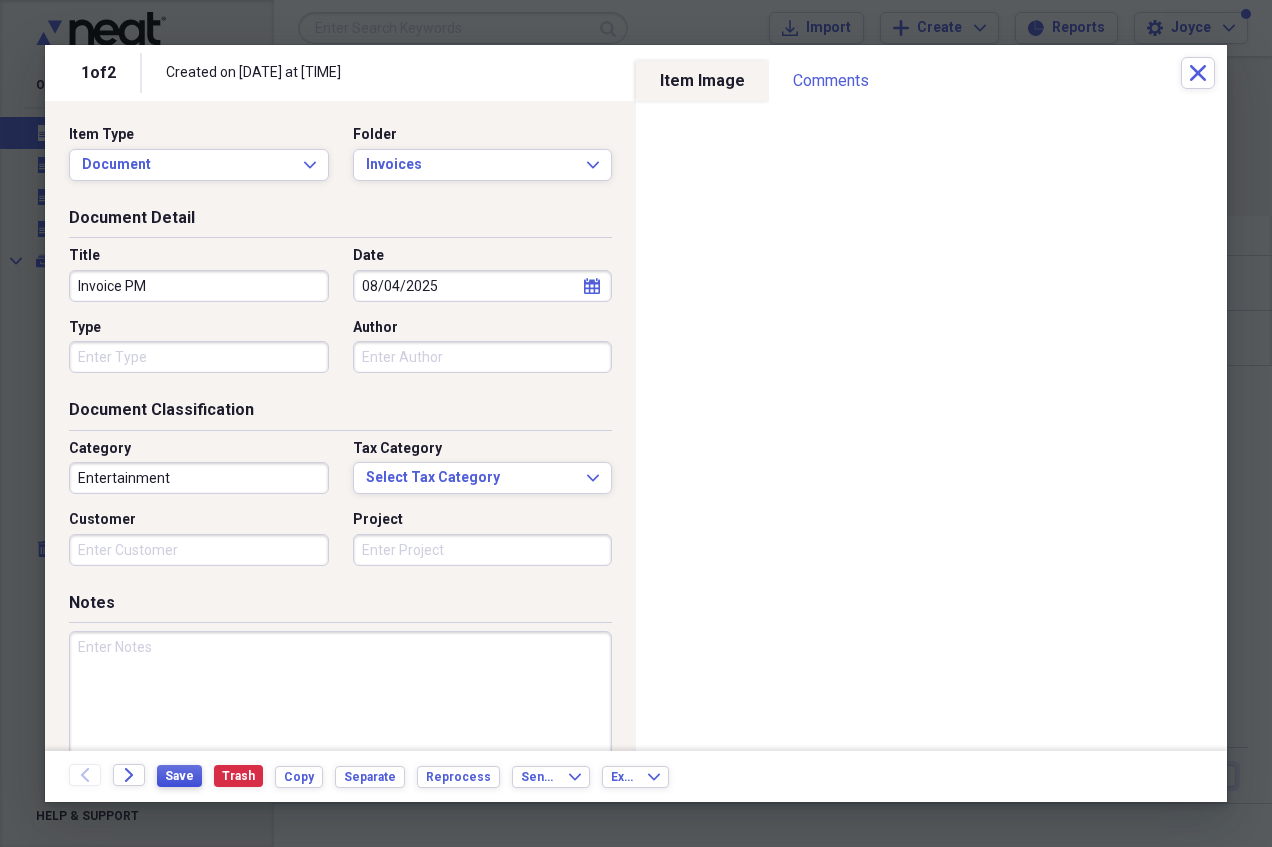 click on "Save" at bounding box center (179, 776) 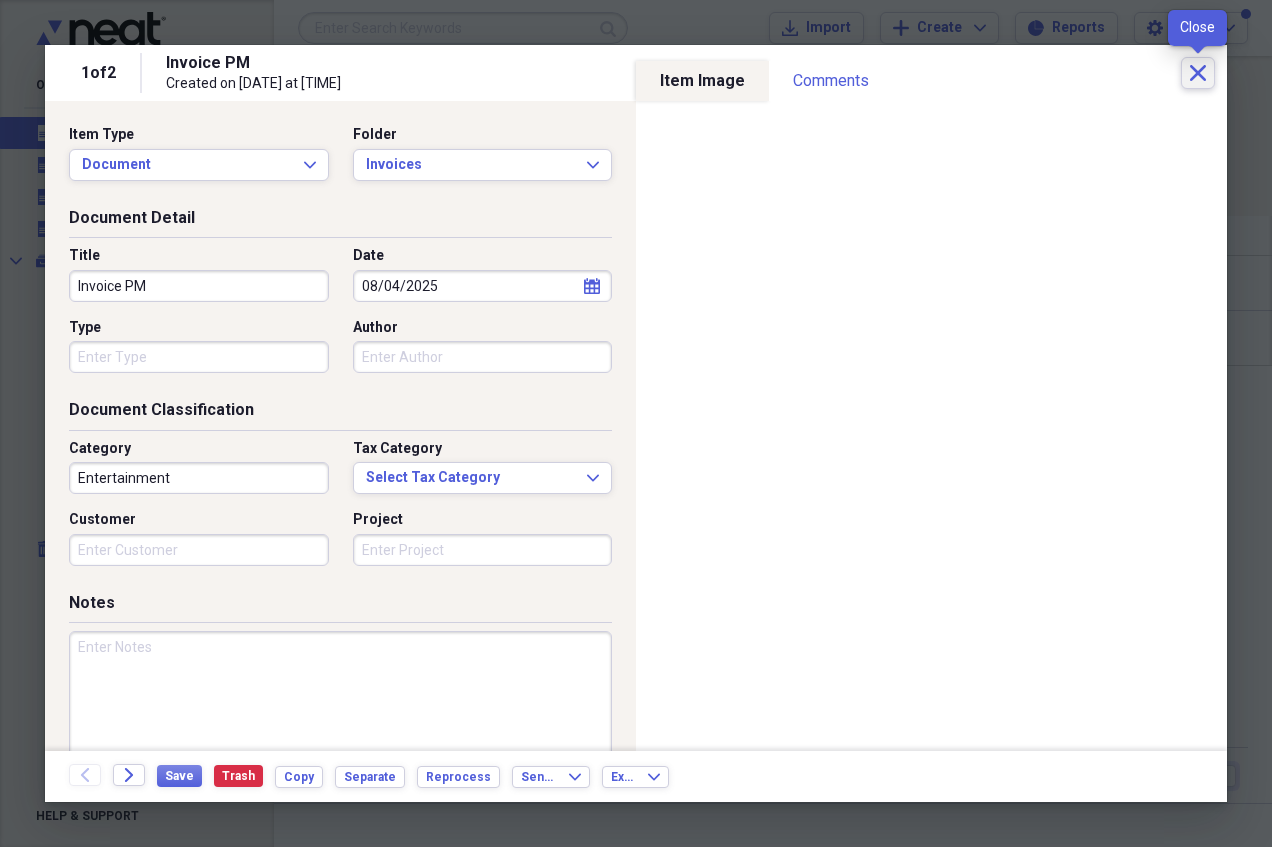 click on "Close" 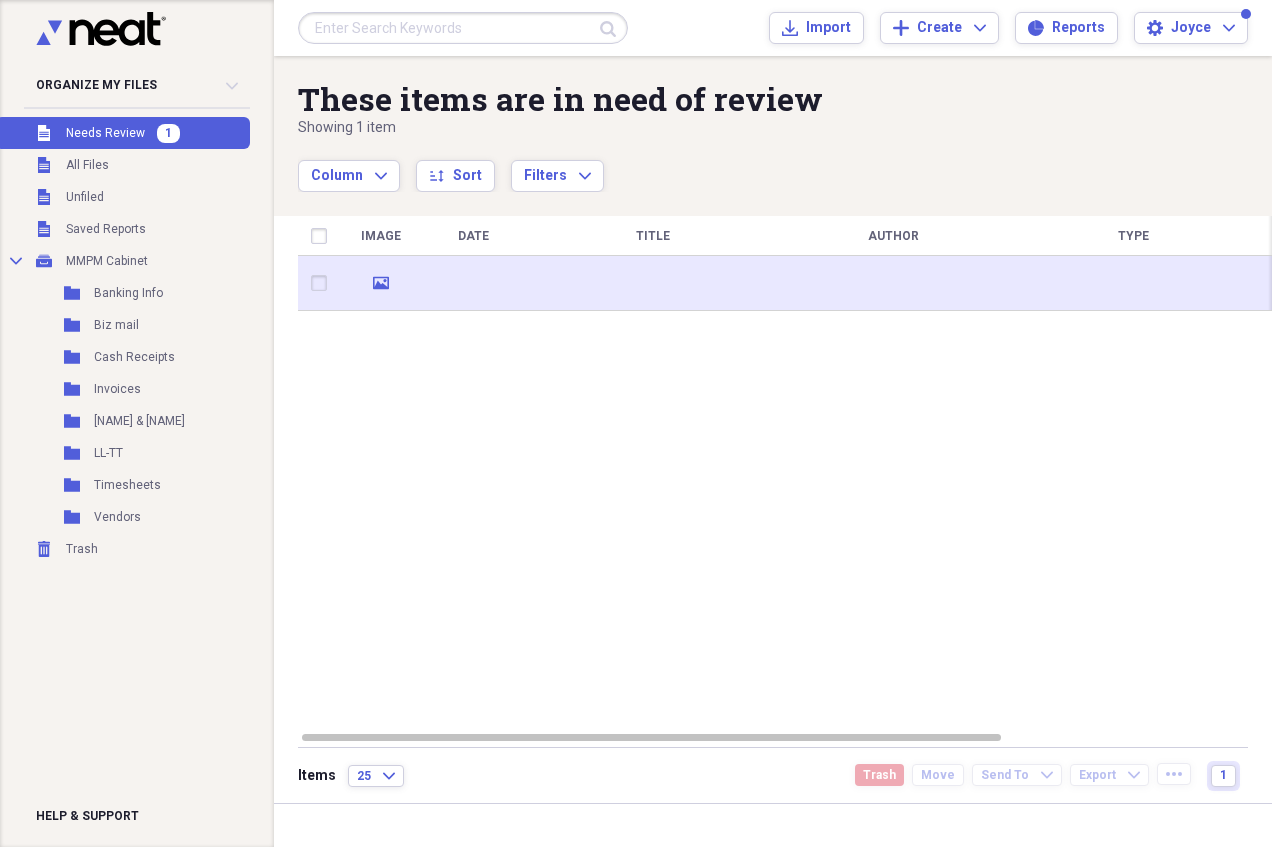 click 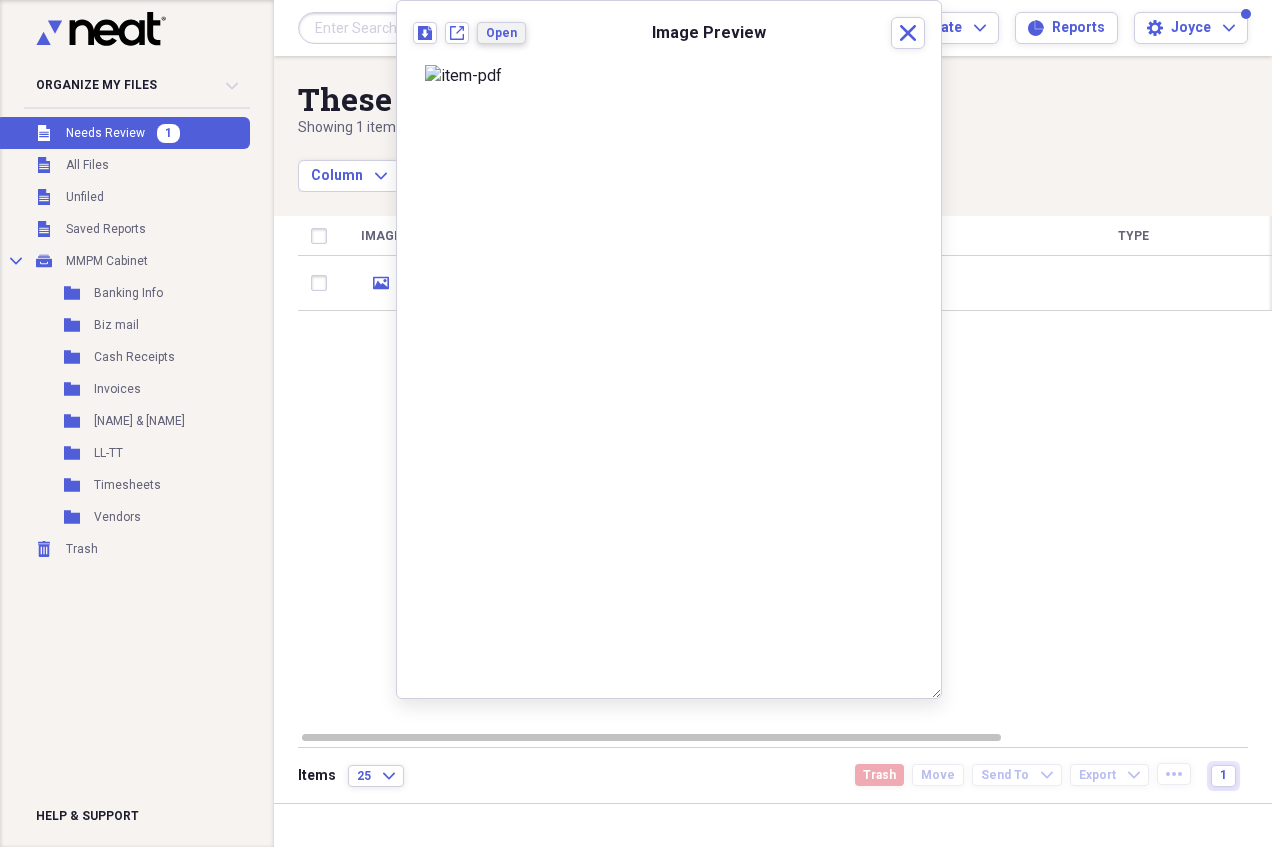 click on "Open" at bounding box center [501, 33] 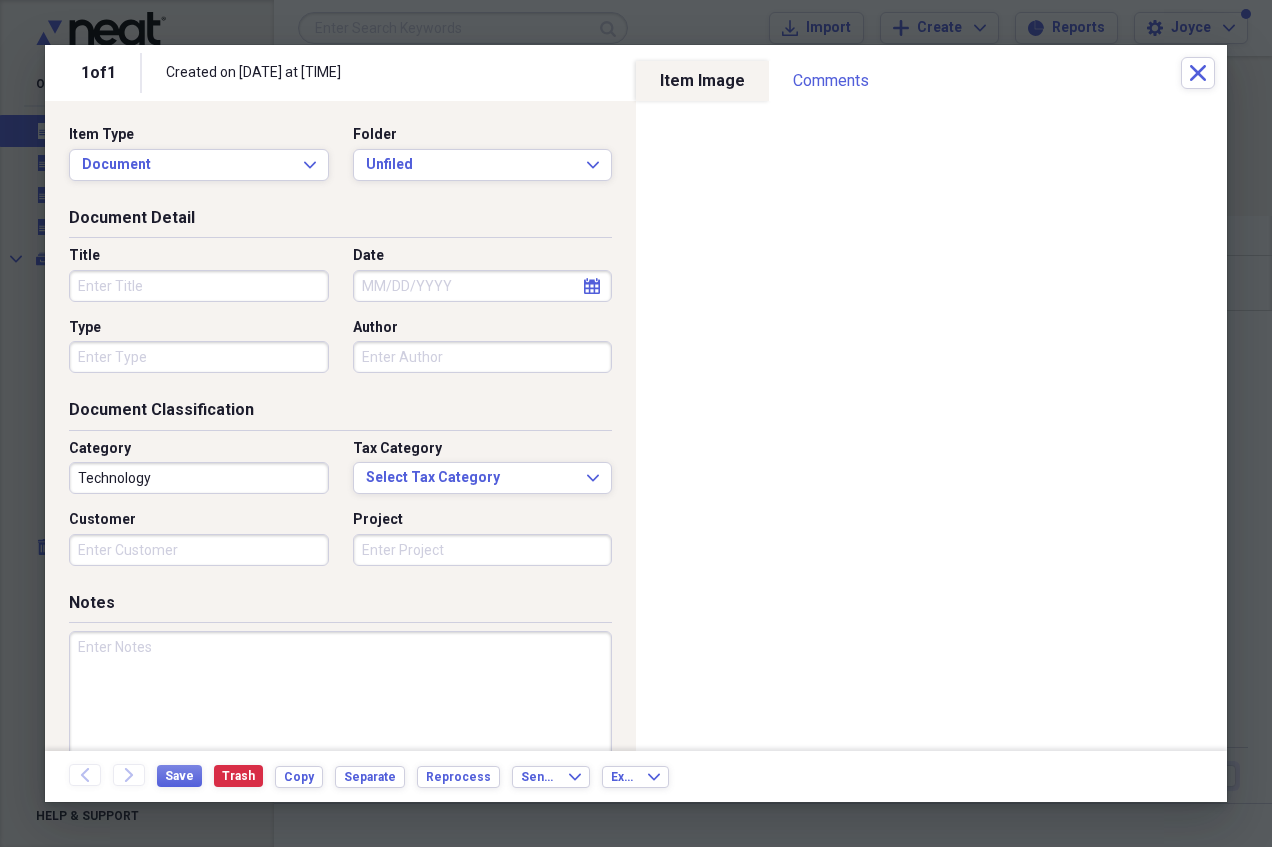 click on "Type" at bounding box center (199, 357) 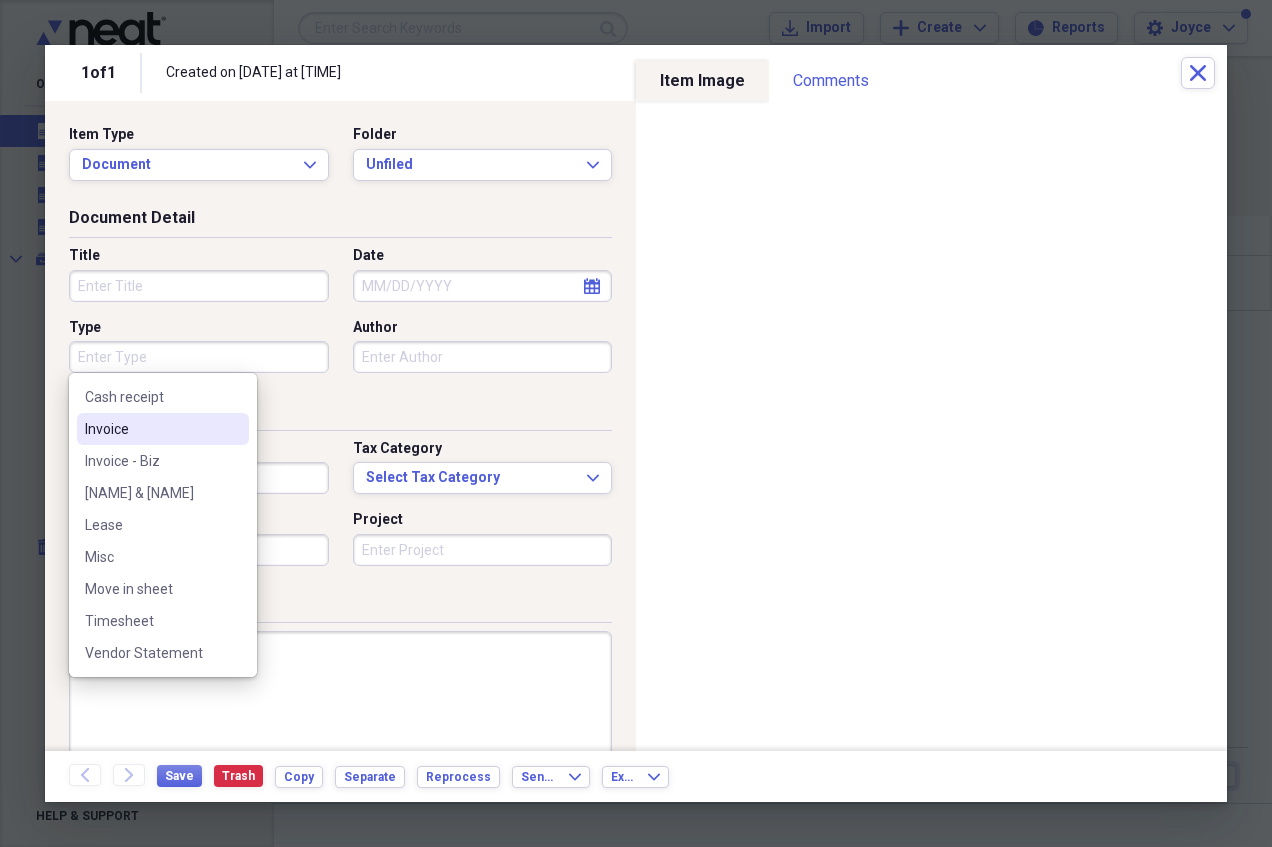 click on "Invoice" at bounding box center [163, 429] 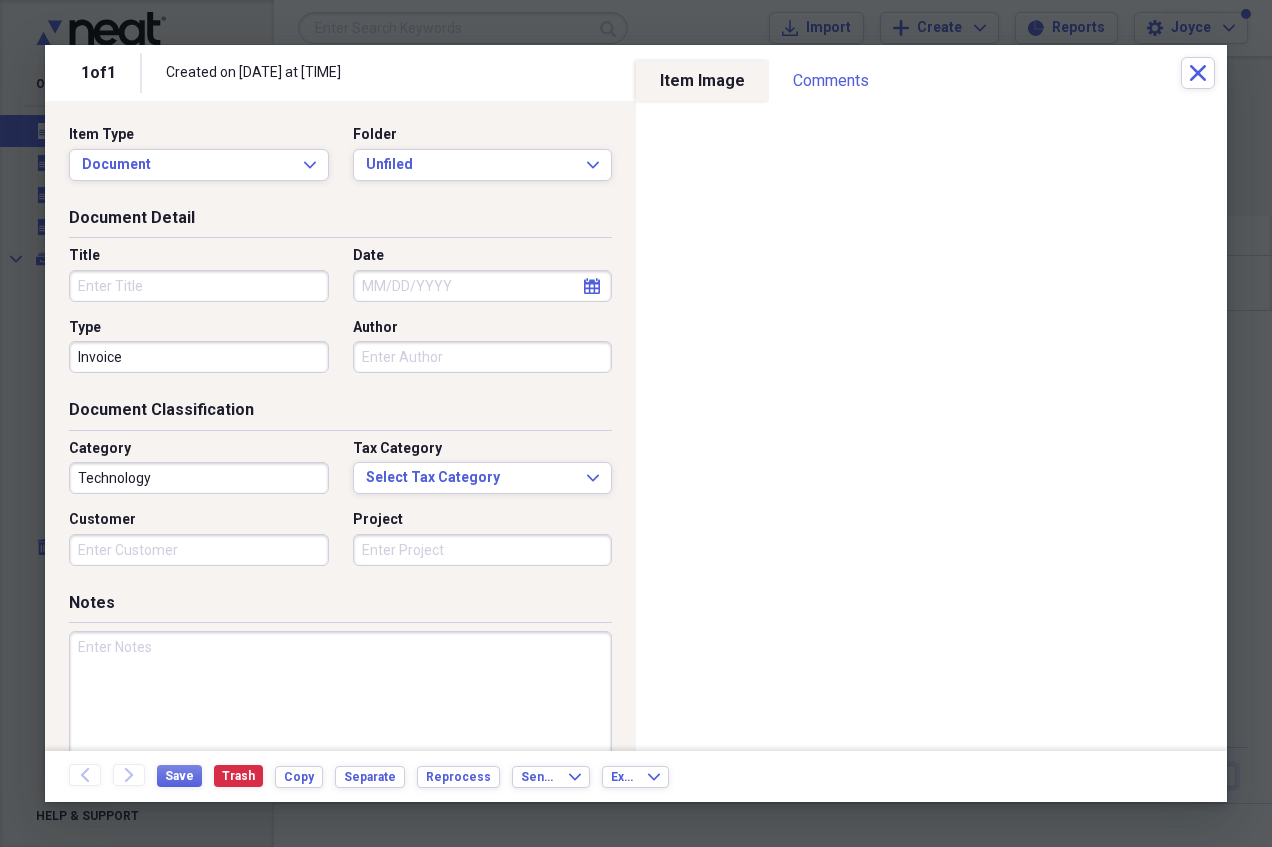 click on "Title" at bounding box center (199, 286) 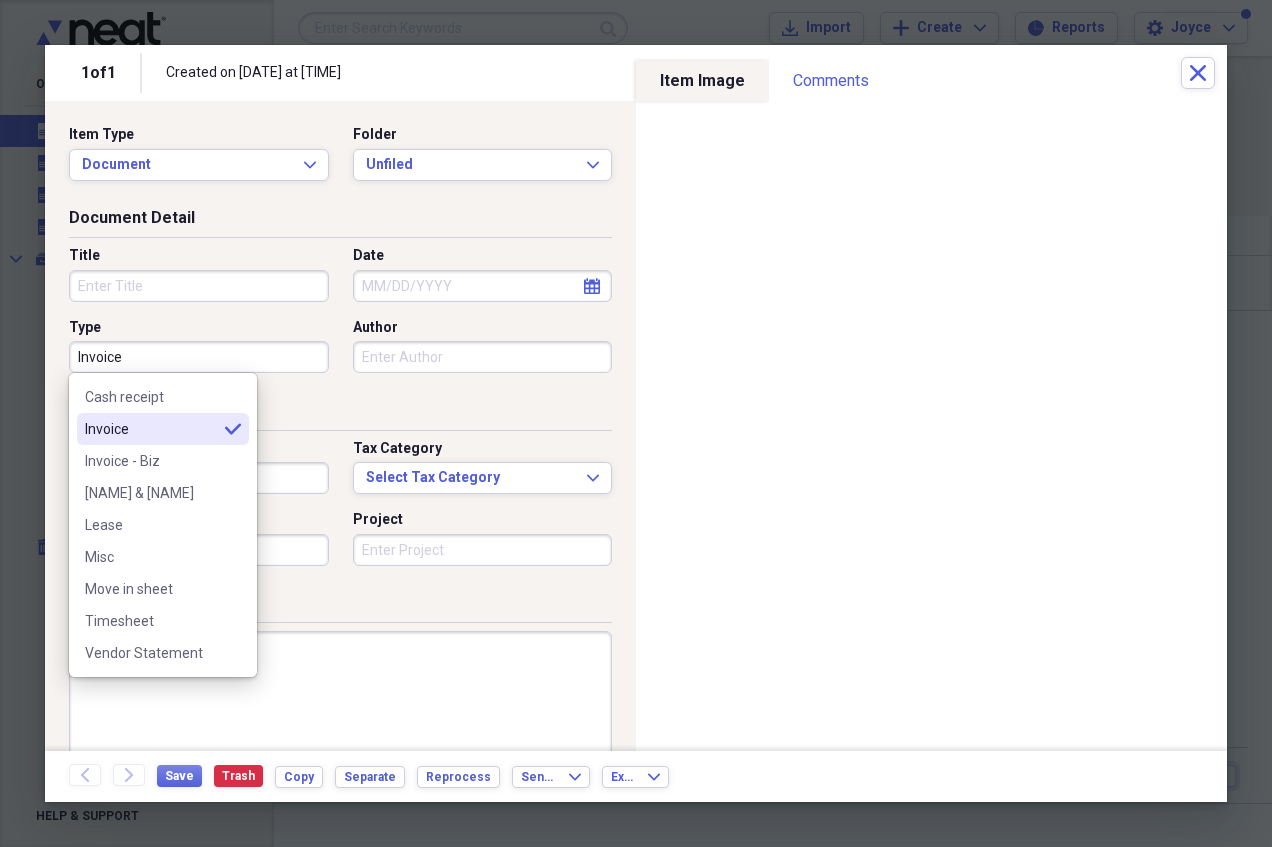 drag, startPoint x: 123, startPoint y: 349, endPoint x: 16, endPoint y: 330, distance: 108.67382 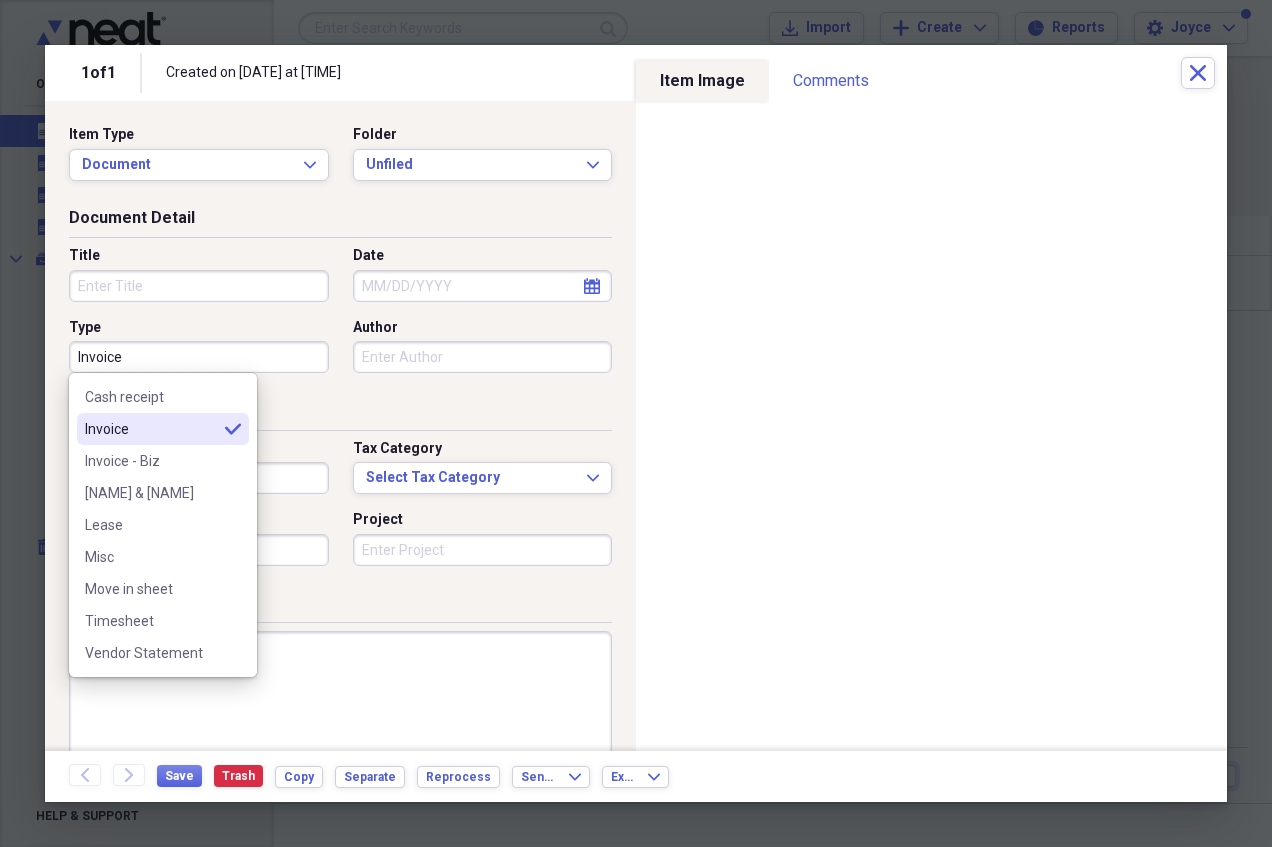 click on "1  of  1 Created on [DATE] at [TIME] Close Item Type Document Expand Folder Unfiled Expand Document Detail Title Date calendar Calendar Type Invoice Author Document Classification Category Technology Tax Category Select Tax Category Expand Customer Project Notes Additional Information Subject Topic Action Type Application Received calendar Calendar Date Sent calendar Calendar From To Date Due calendar Calendar Item Image Comments There are no comments for this item yet Share your comments Back Forward Save Trash Copy Separate Reprocess Send To Expand Export Expand" at bounding box center (636, 0) 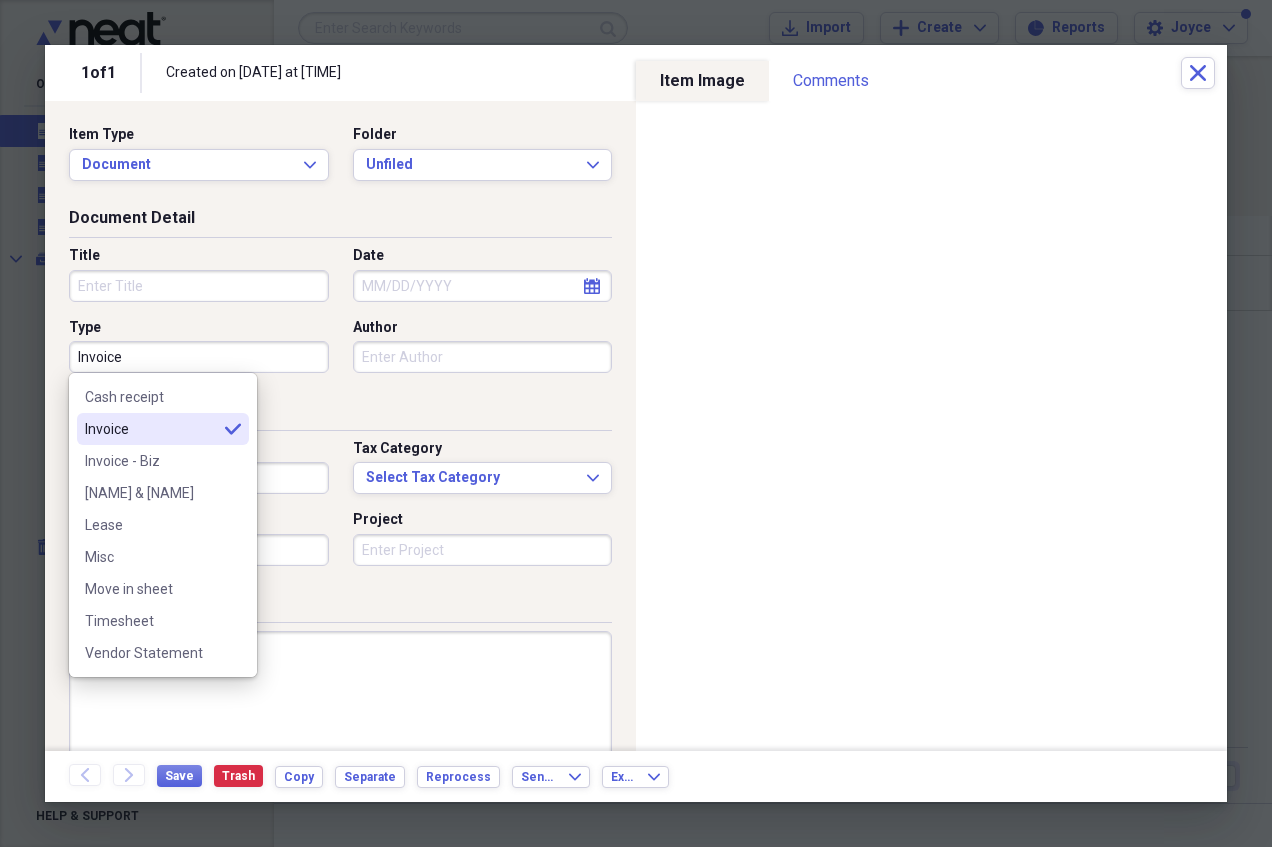 drag, startPoint x: 127, startPoint y: 348, endPoint x: -54, endPoint y: 344, distance: 181.04419 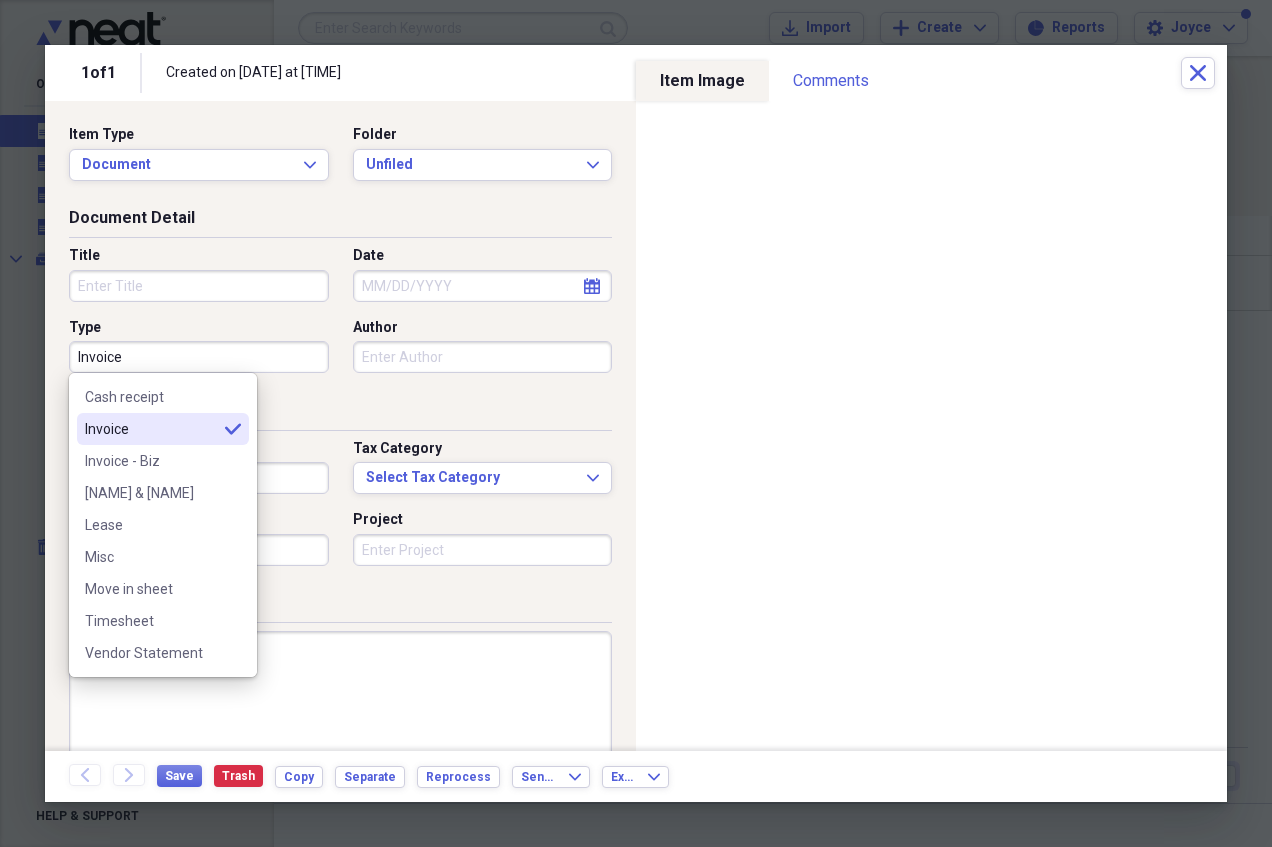 click on "Created on [DATE] at [TIME]" at bounding box center [636, 423] 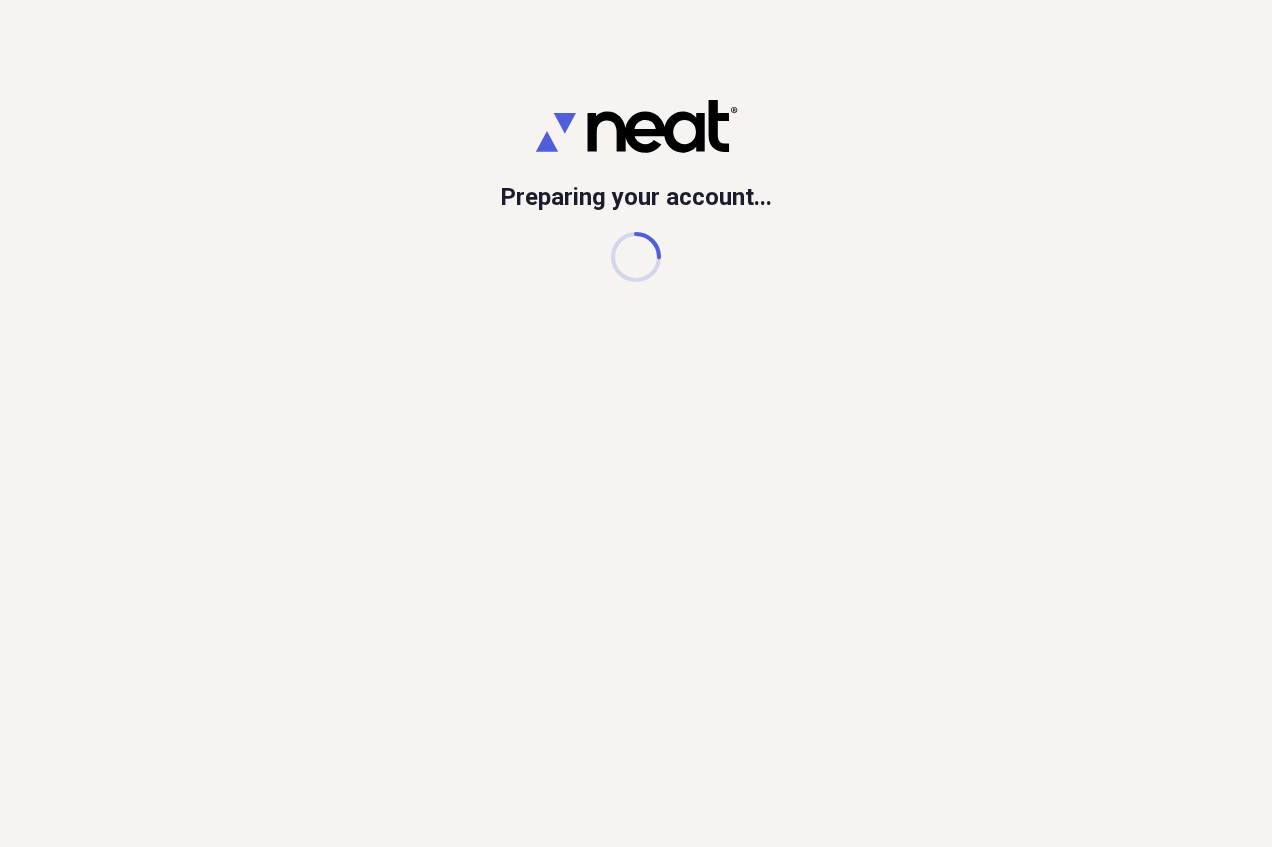 scroll, scrollTop: 0, scrollLeft: 0, axis: both 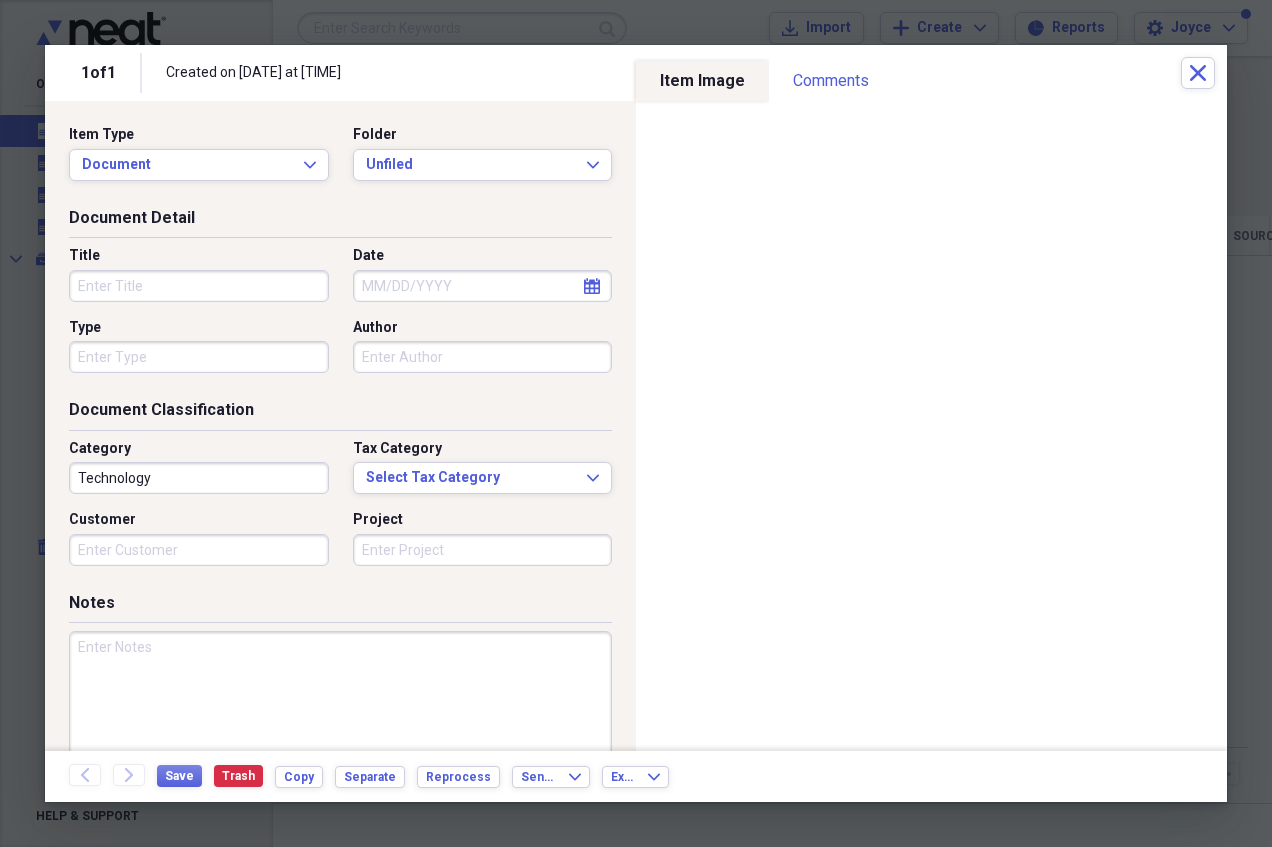 click on "Title" at bounding box center (205, 274) 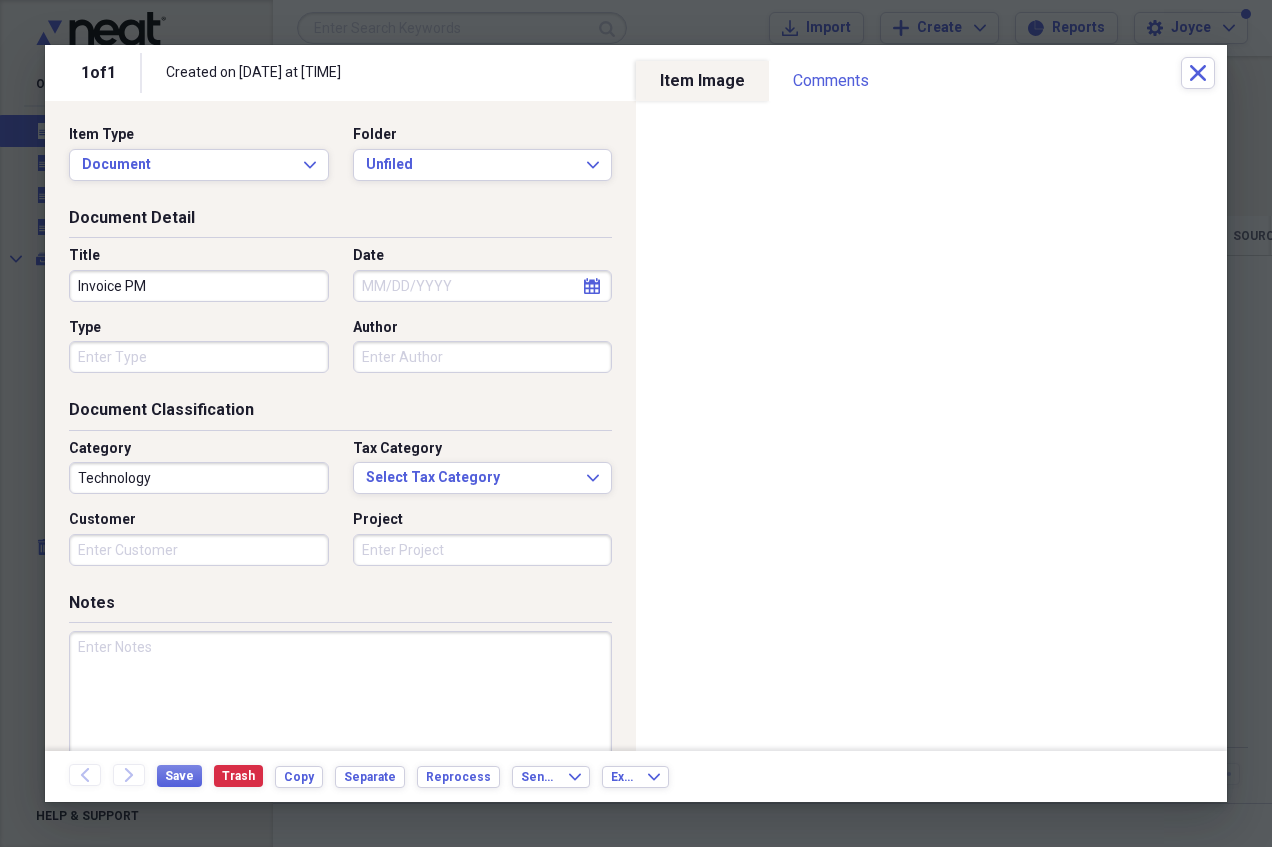 click on "Invoice PM" at bounding box center [199, 286] 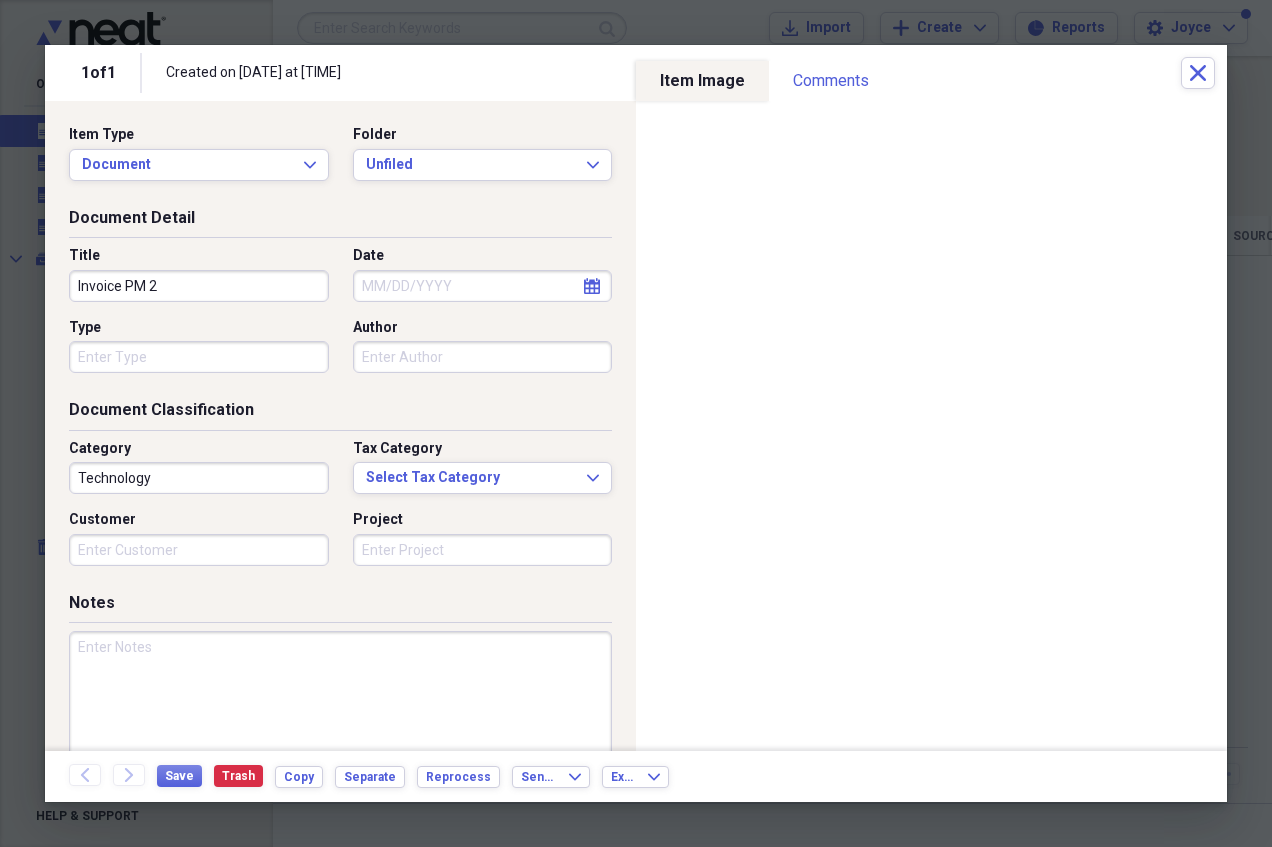 type on "Invoice PM 2" 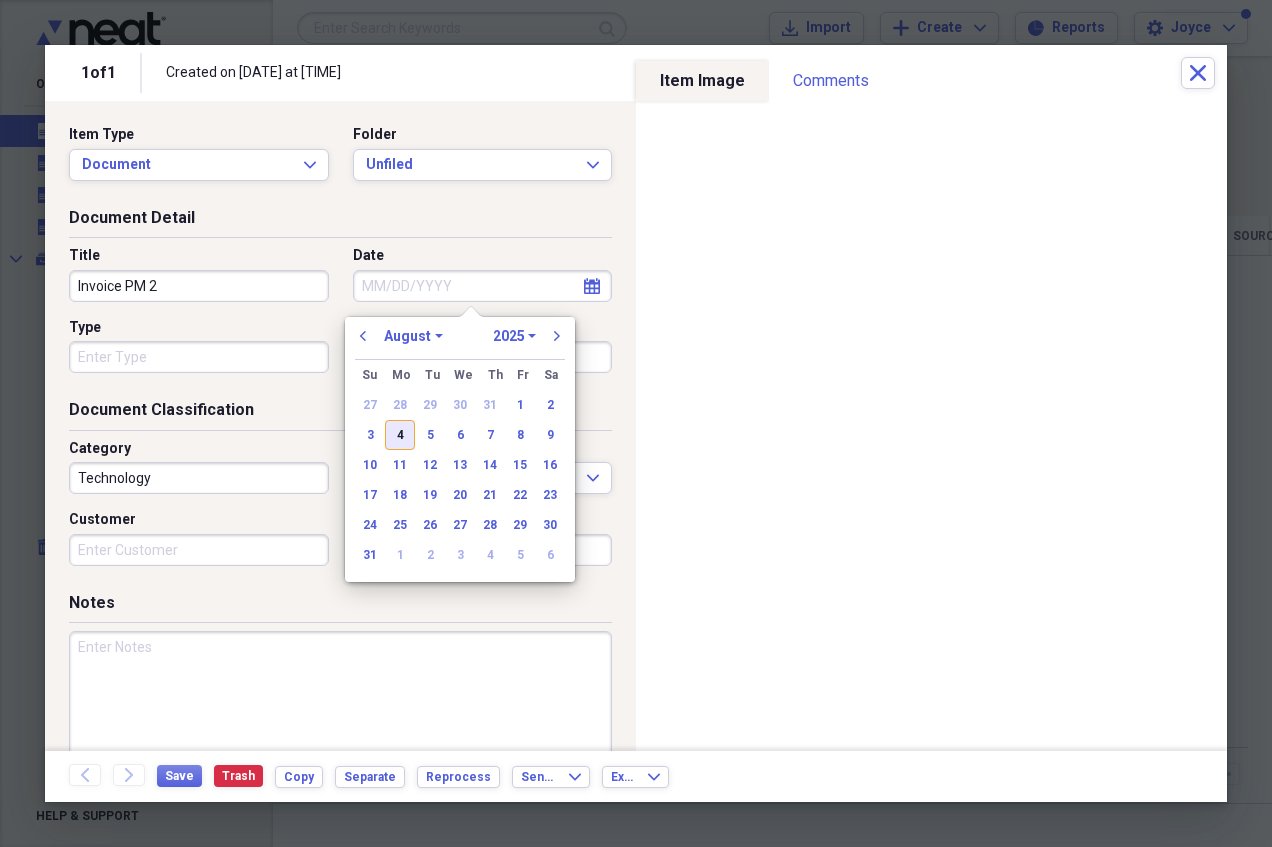 click on "4" at bounding box center (400, 435) 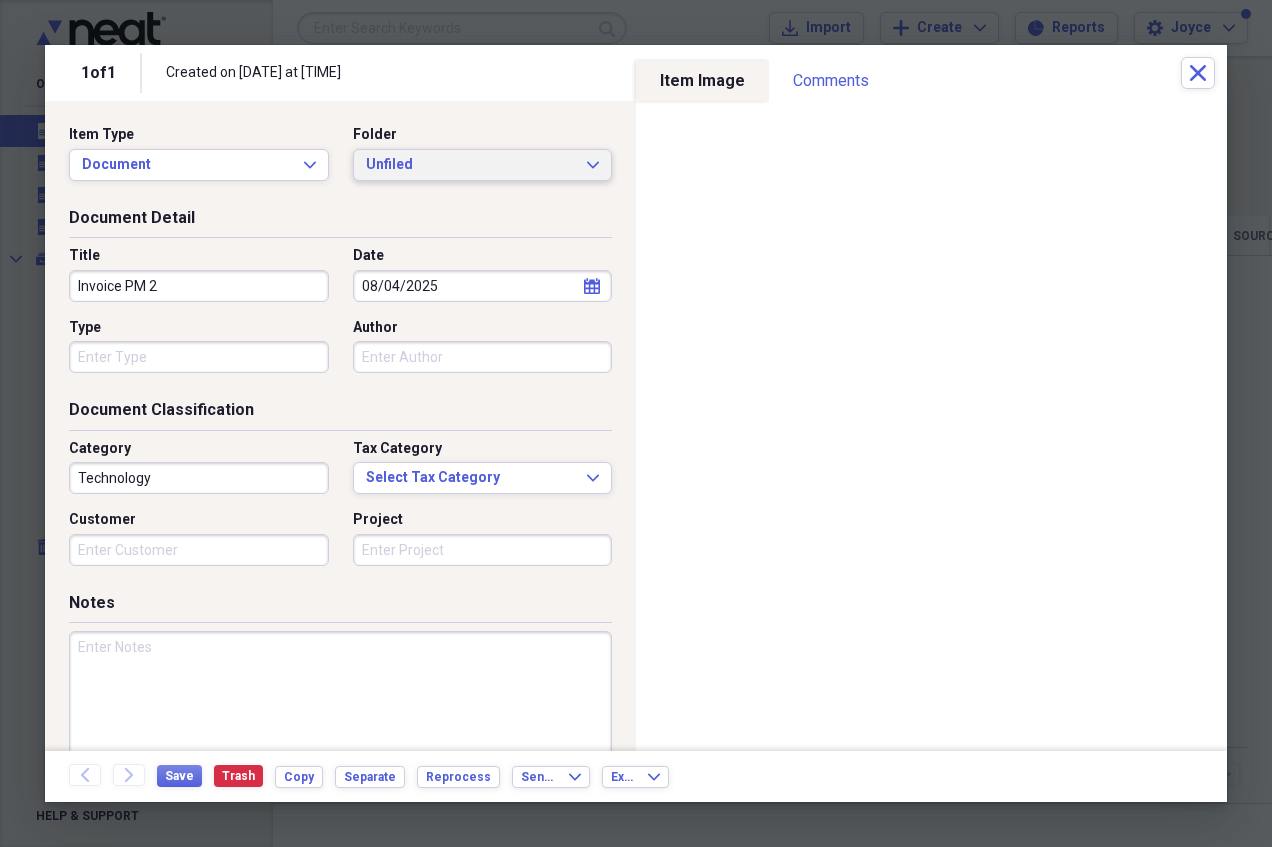 click on "Unfiled" at bounding box center [471, 165] 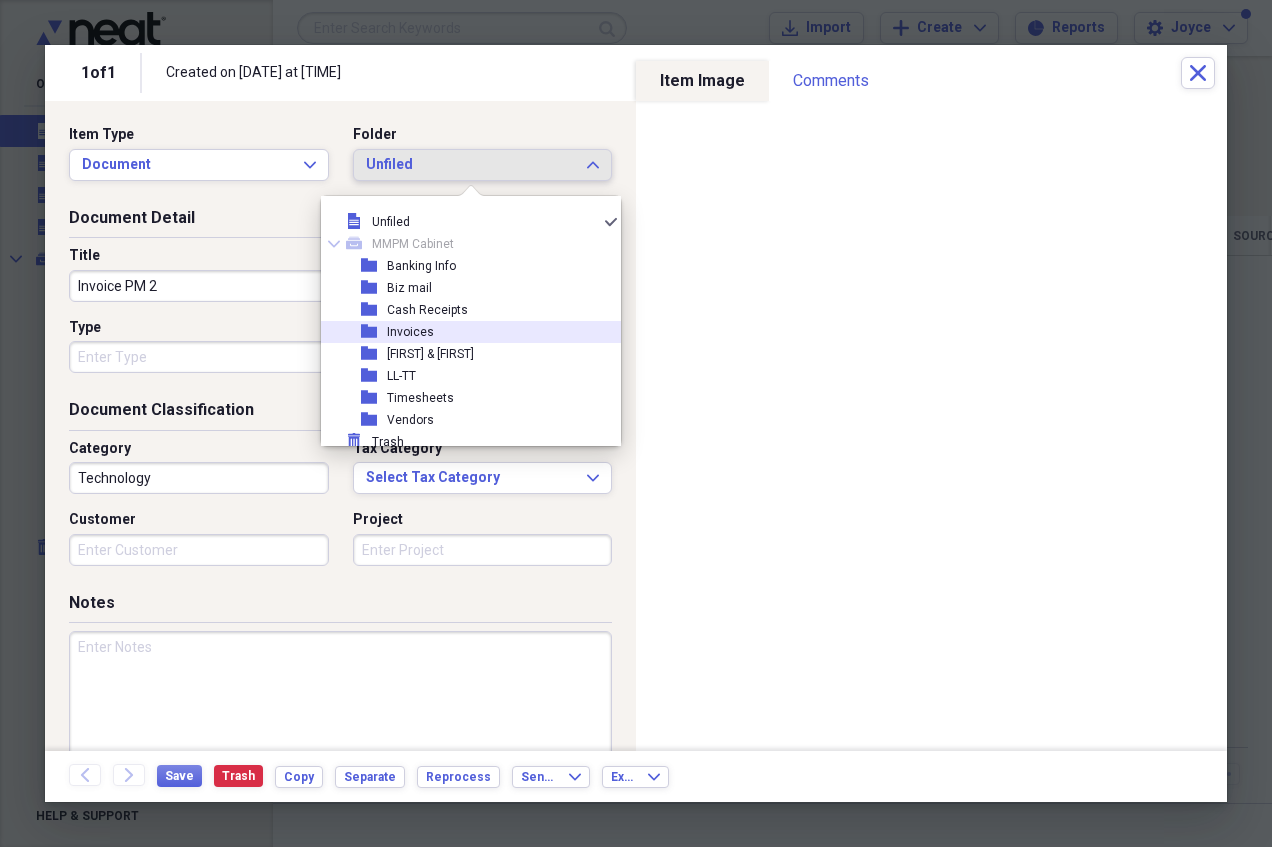 click on "Invoices" at bounding box center (410, 332) 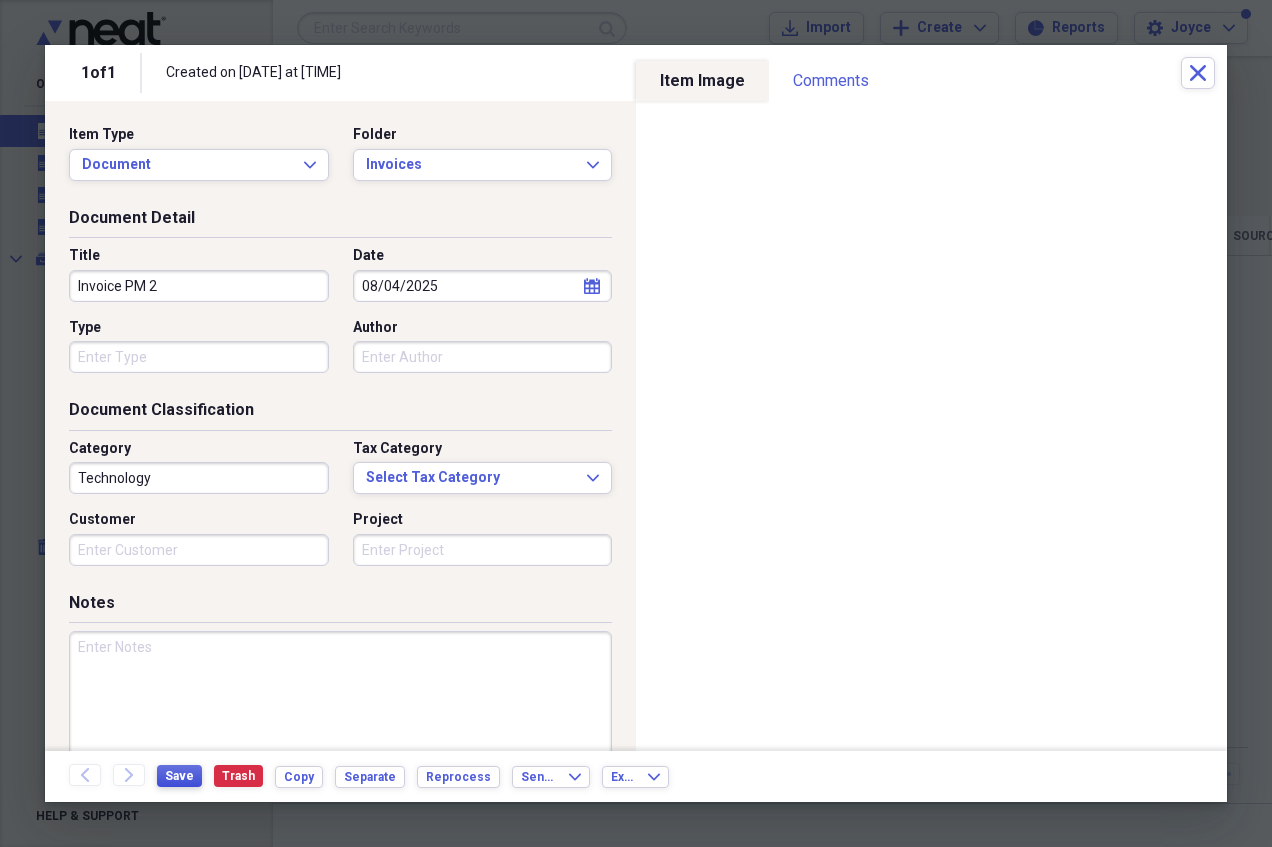 click on "Save" at bounding box center (179, 776) 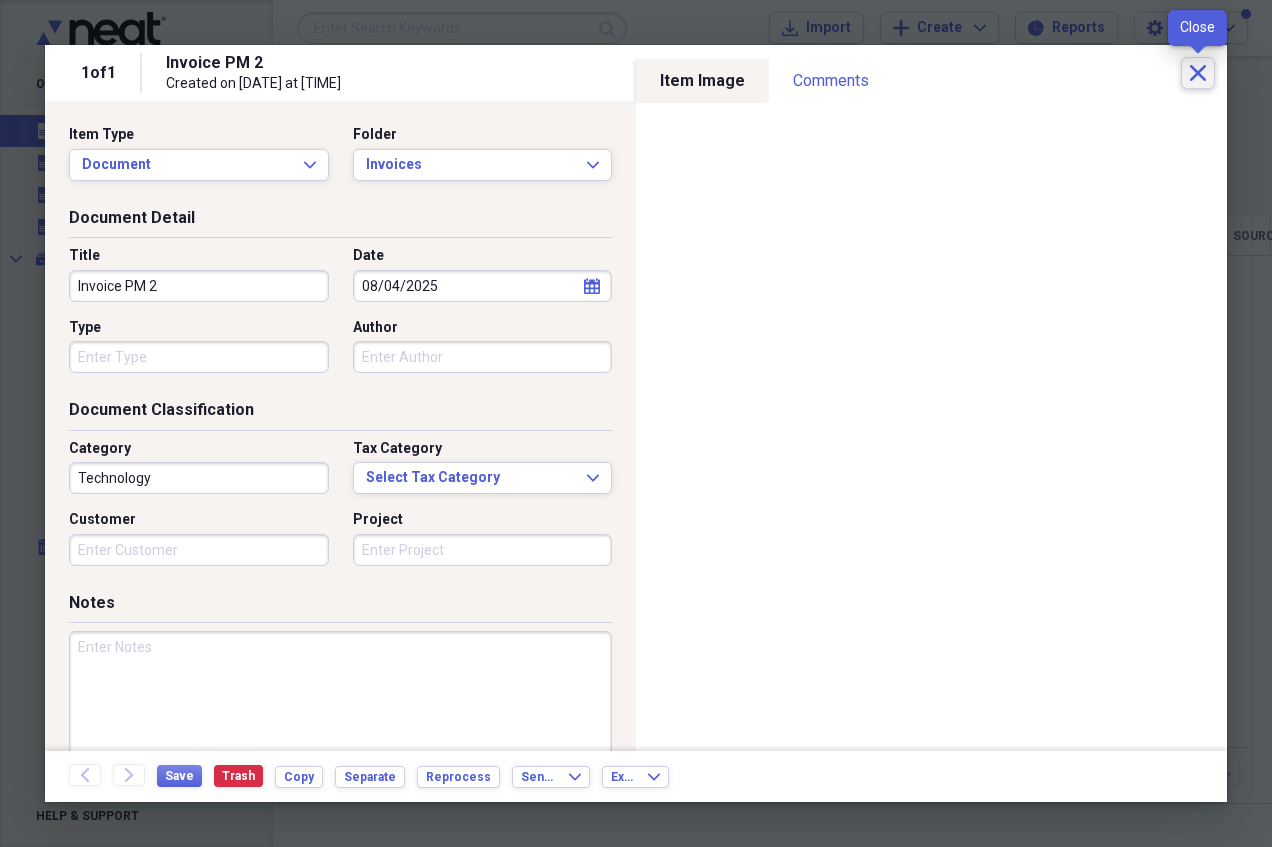 click on "Close" at bounding box center [1198, 73] 